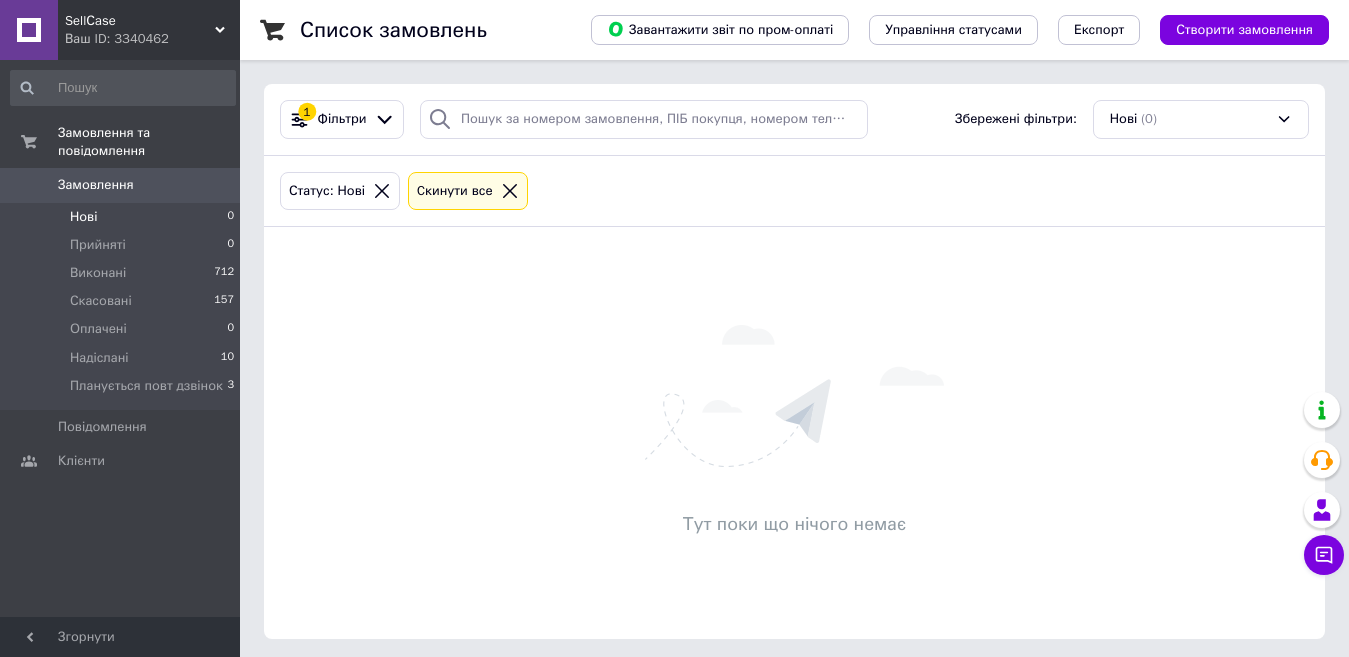 scroll, scrollTop: 0, scrollLeft: 0, axis: both 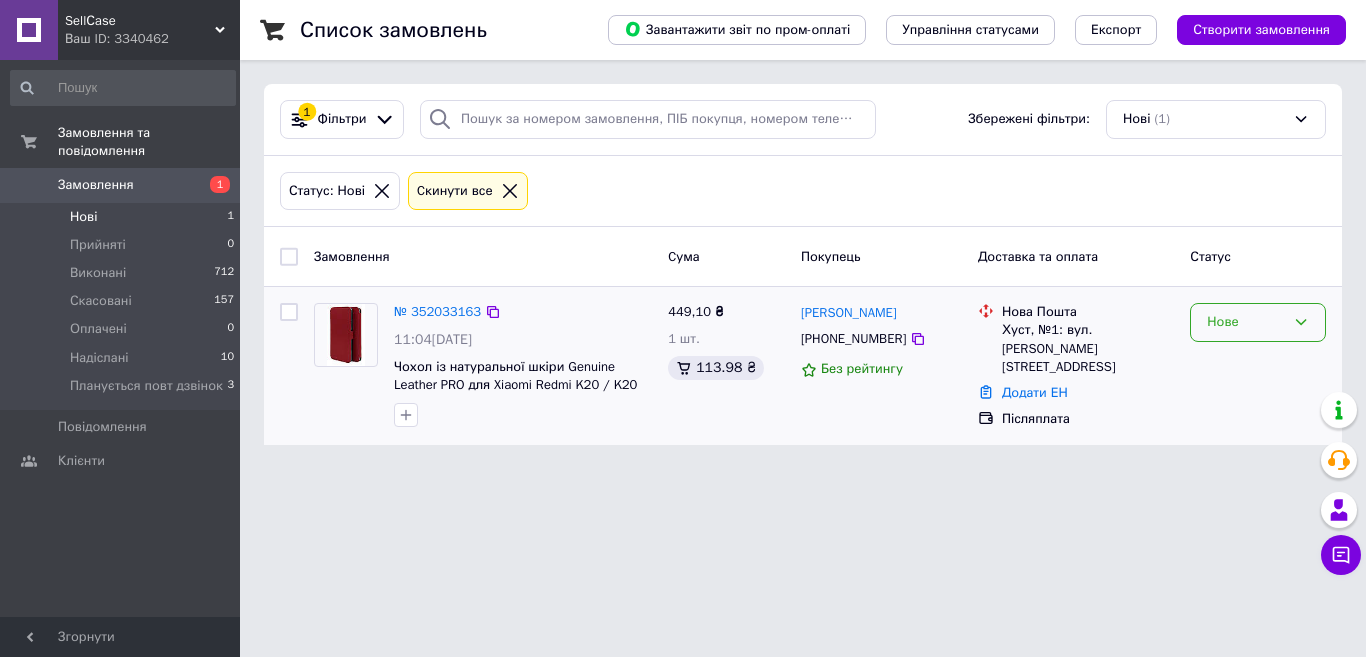 click on "Нове" at bounding box center (1258, 322) 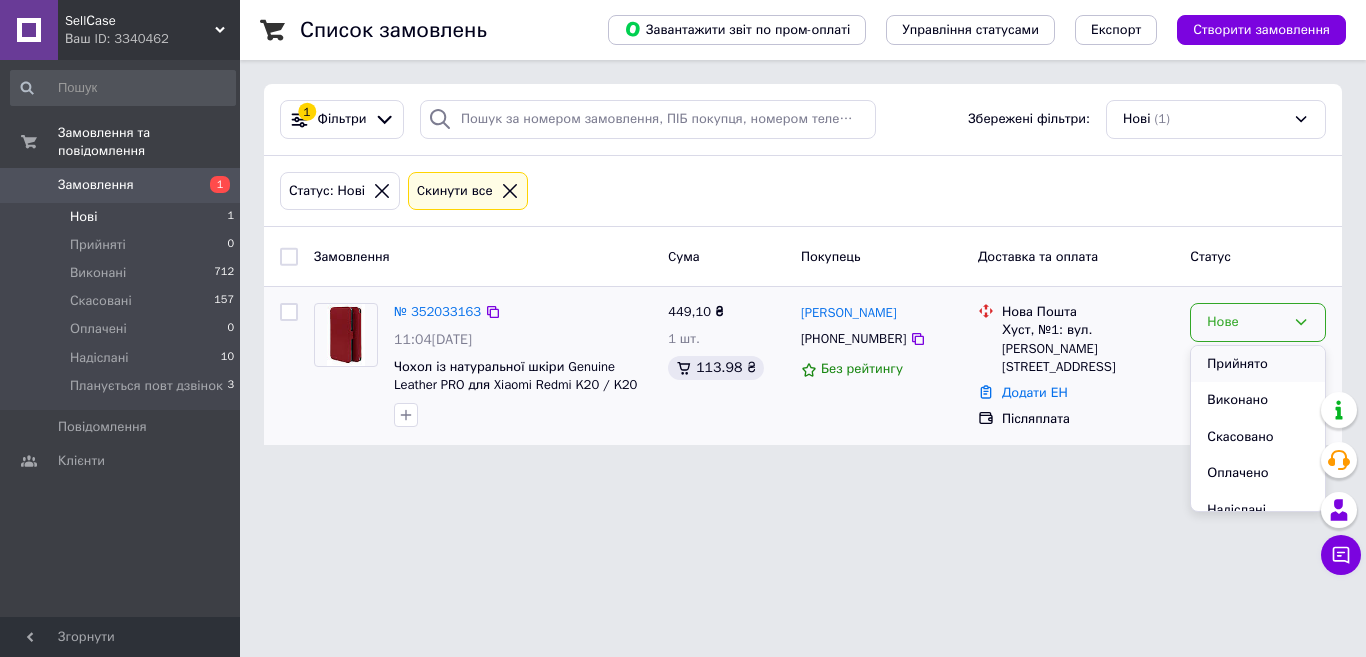 click on "Прийнято" at bounding box center (1258, 364) 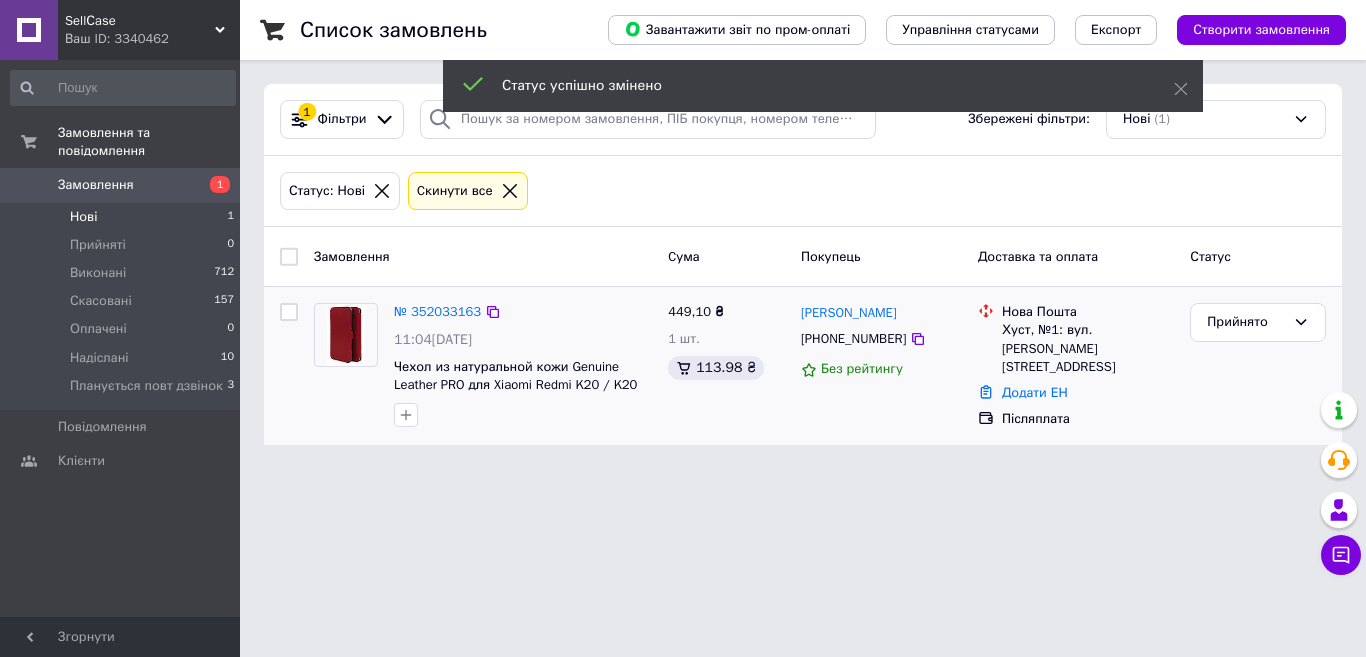 click on "№ 352033163" at bounding box center (437, 311) 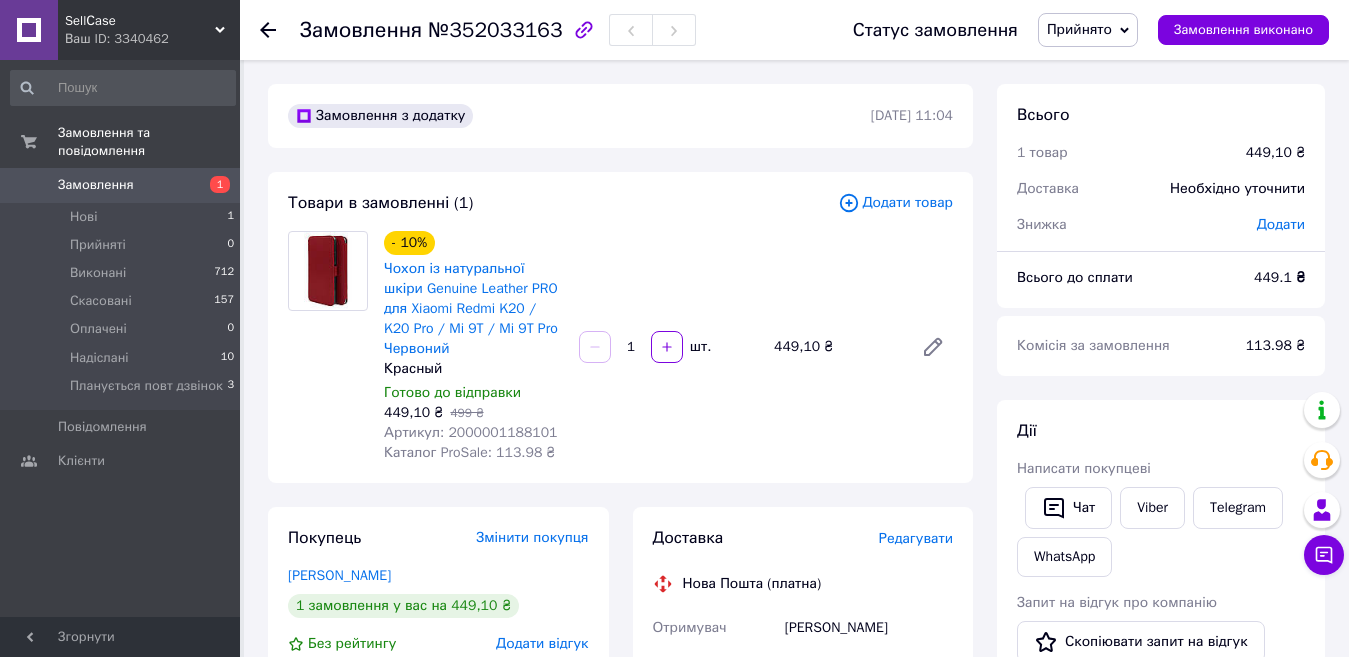 click on "Артикул: 2000001188101" at bounding box center [471, 432] 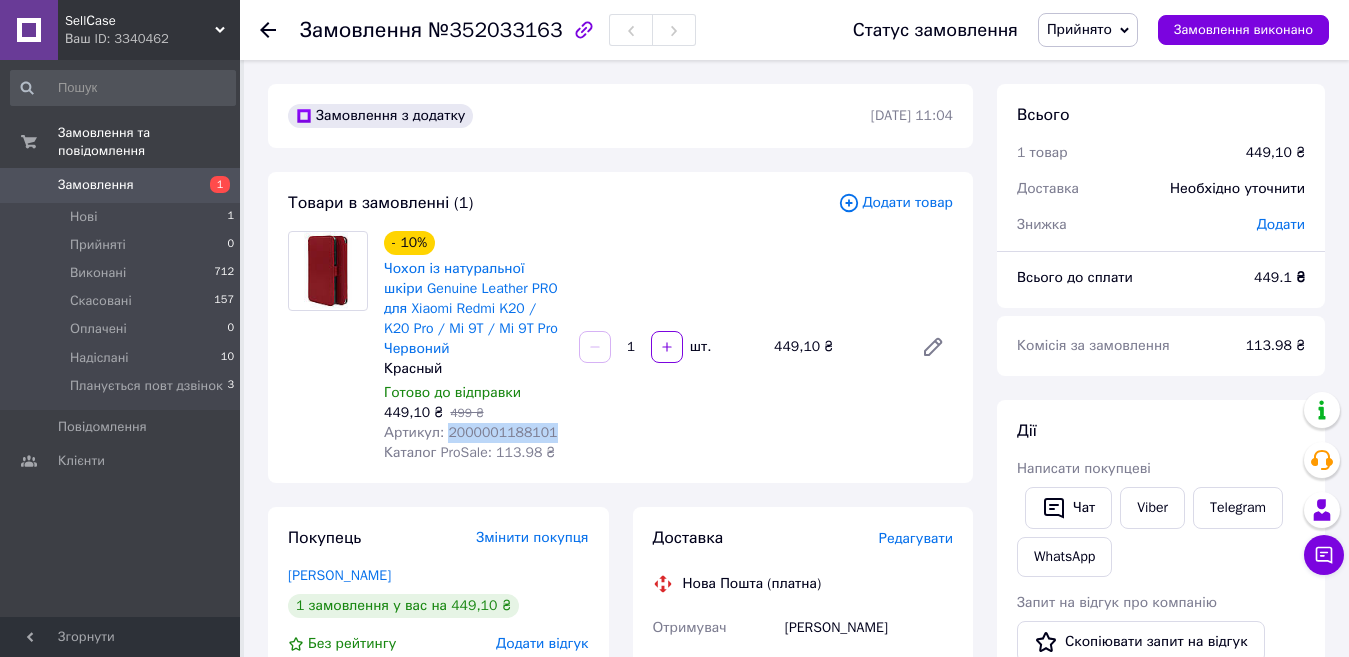 click on "Артикул: 2000001188101" at bounding box center [471, 432] 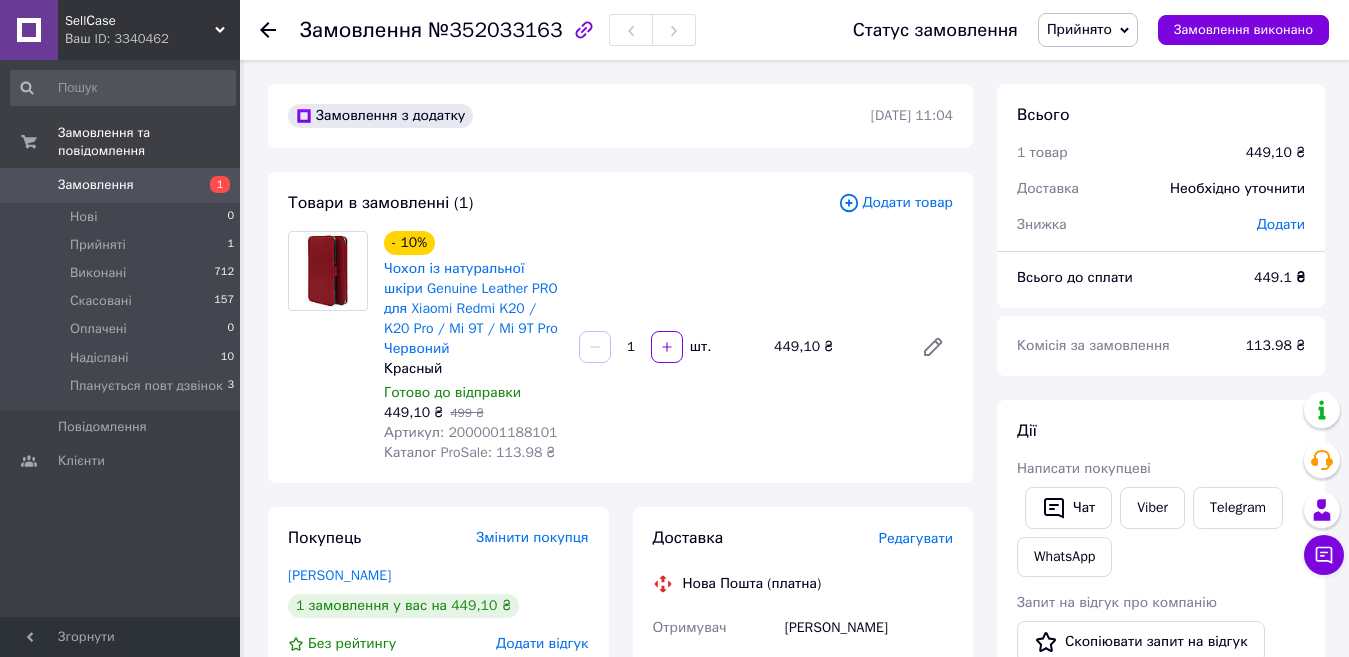 scroll, scrollTop: 0, scrollLeft: 0, axis: both 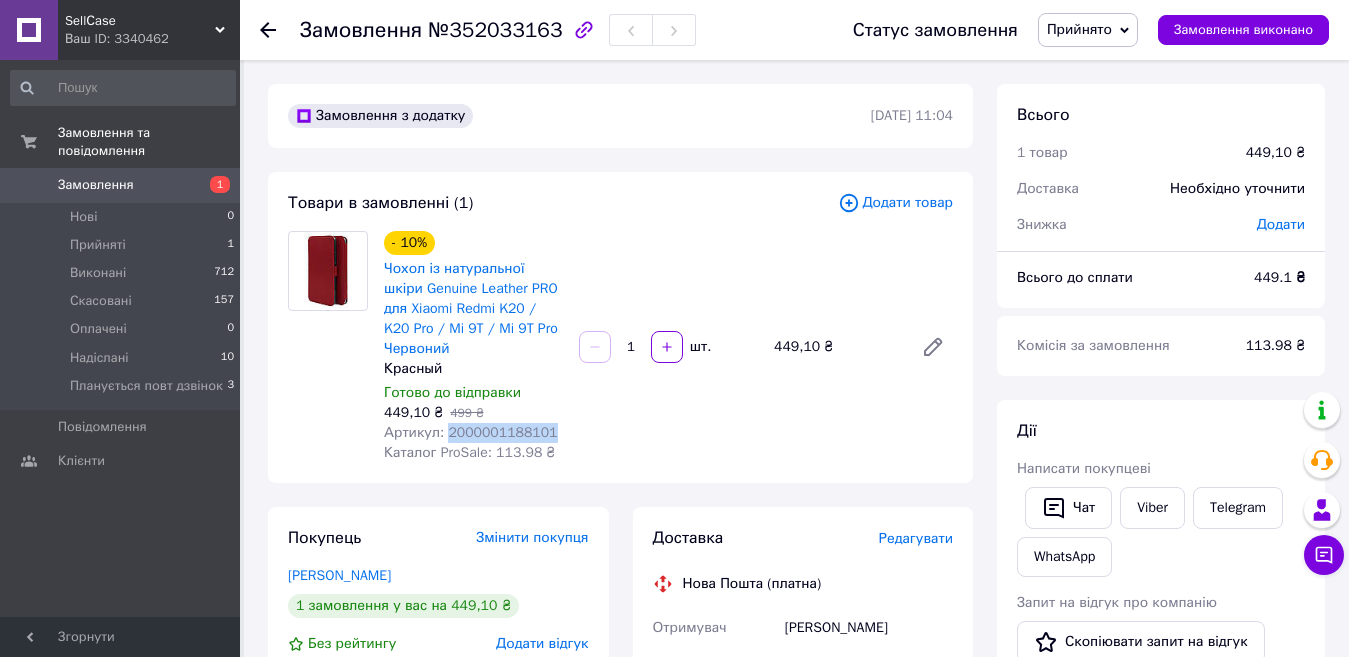 click on "Артикул: 2000001188101" at bounding box center (471, 432) 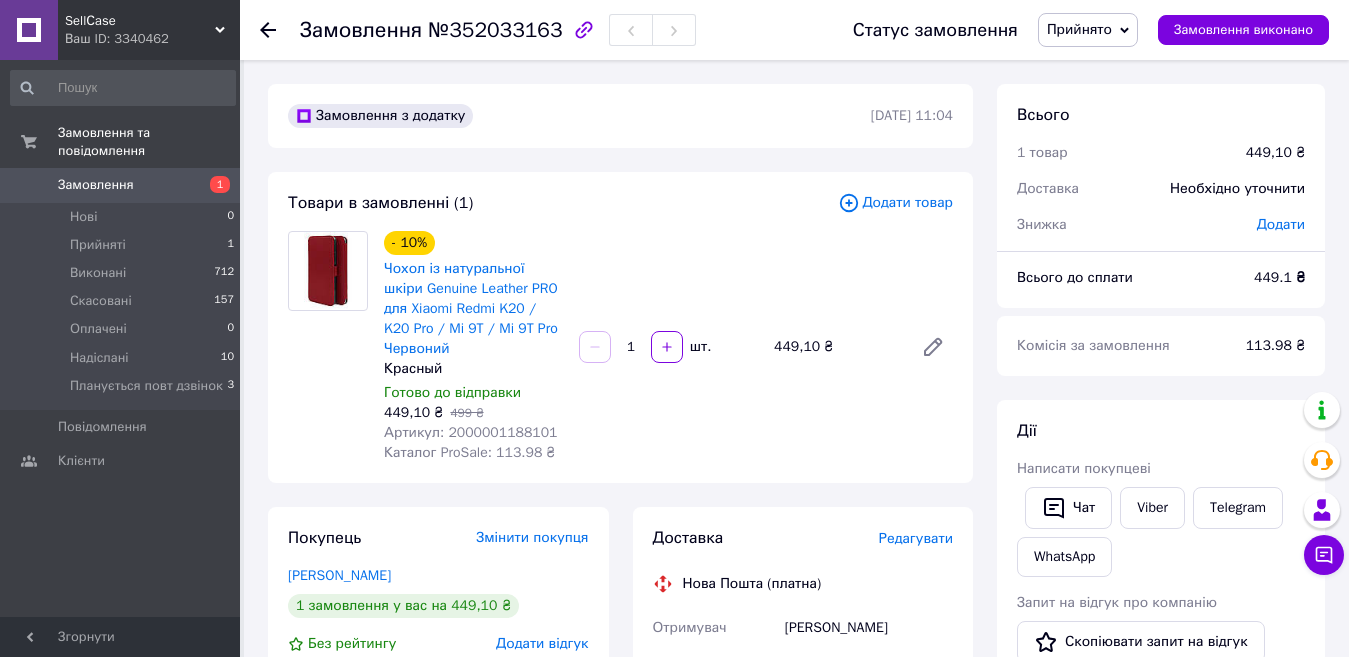 click on "№352033163" at bounding box center (495, 30) 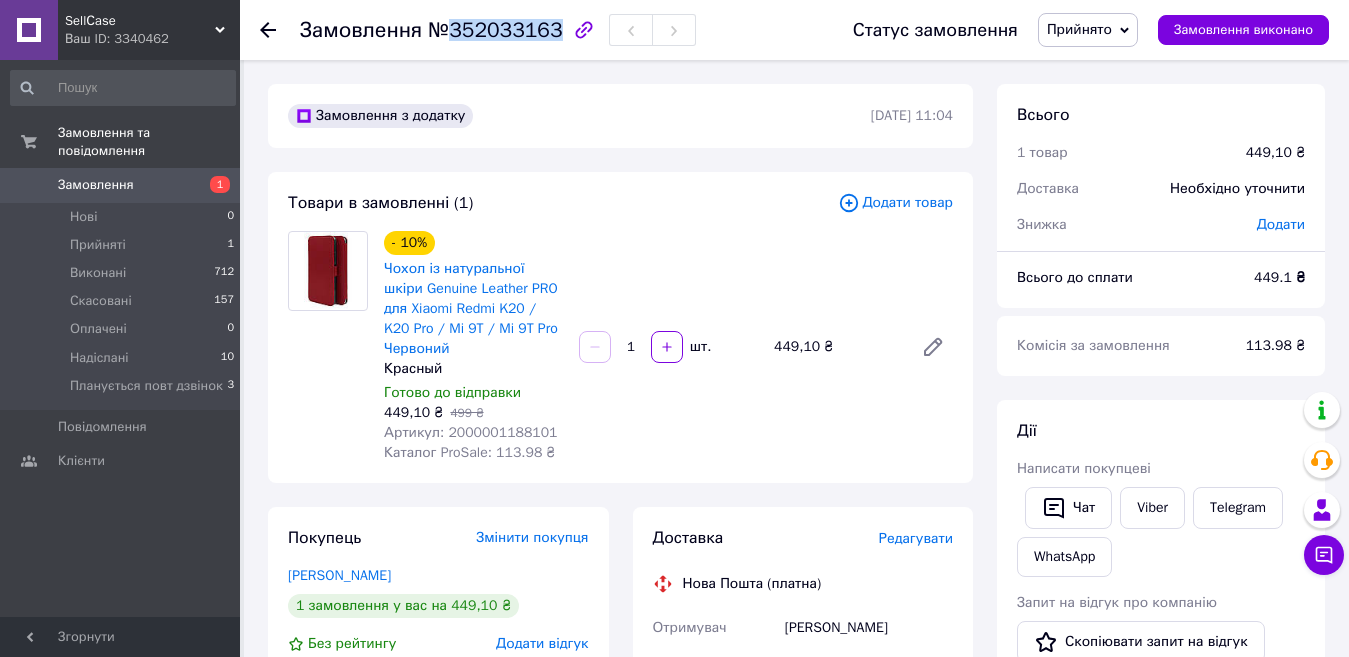 click on "№352033163" at bounding box center [495, 30] 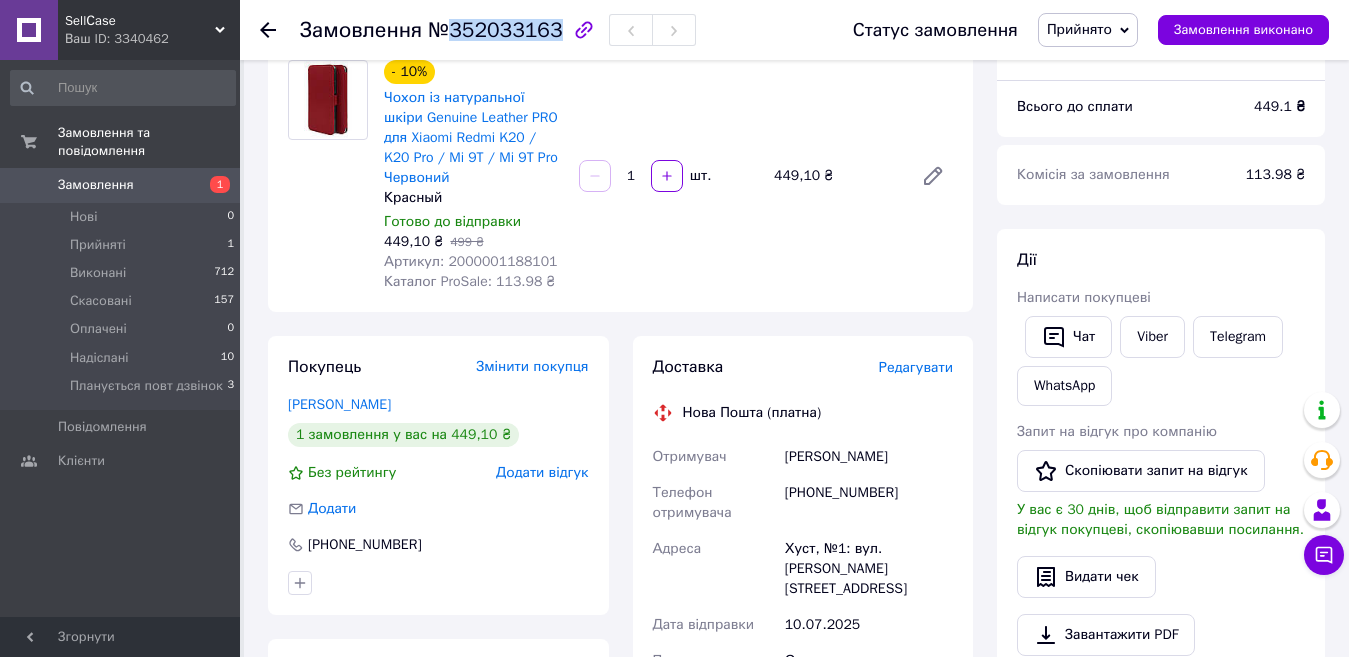 scroll, scrollTop: 200, scrollLeft: 0, axis: vertical 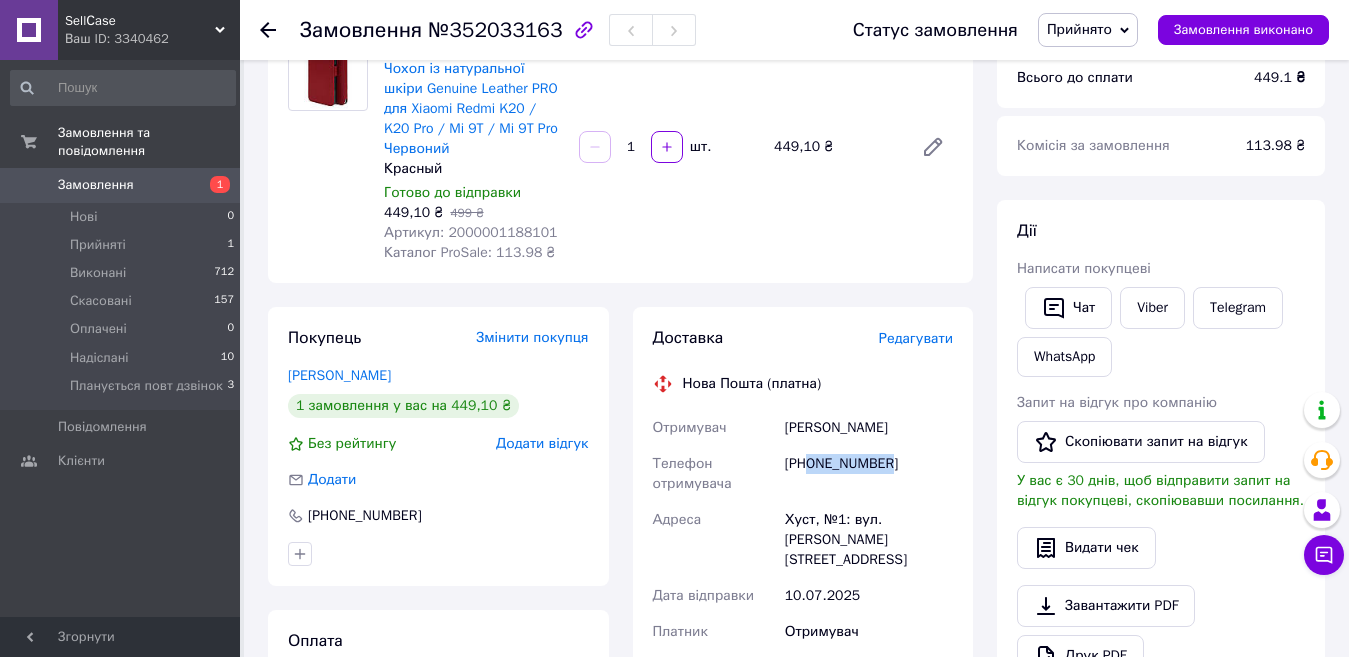 drag, startPoint x: 899, startPoint y: 460, endPoint x: 816, endPoint y: 466, distance: 83.21658 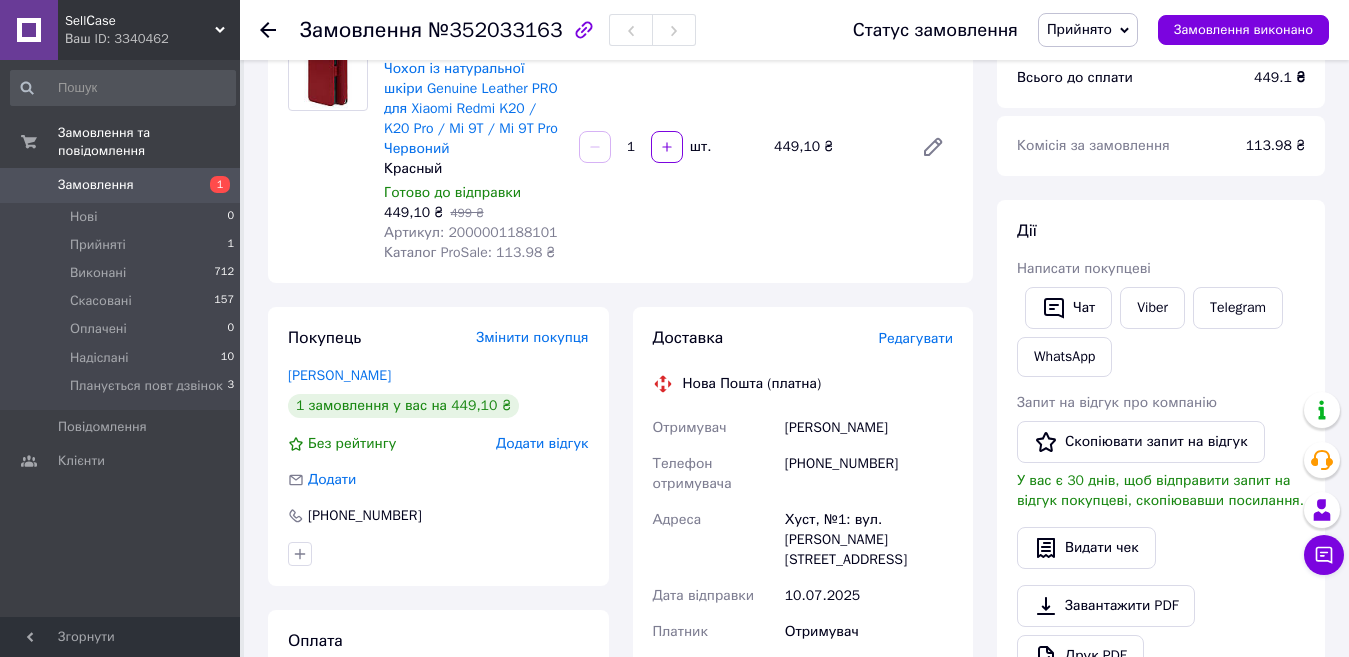 click on "Хуст, №1: вул. Івана Франка, 76" at bounding box center [869, 540] 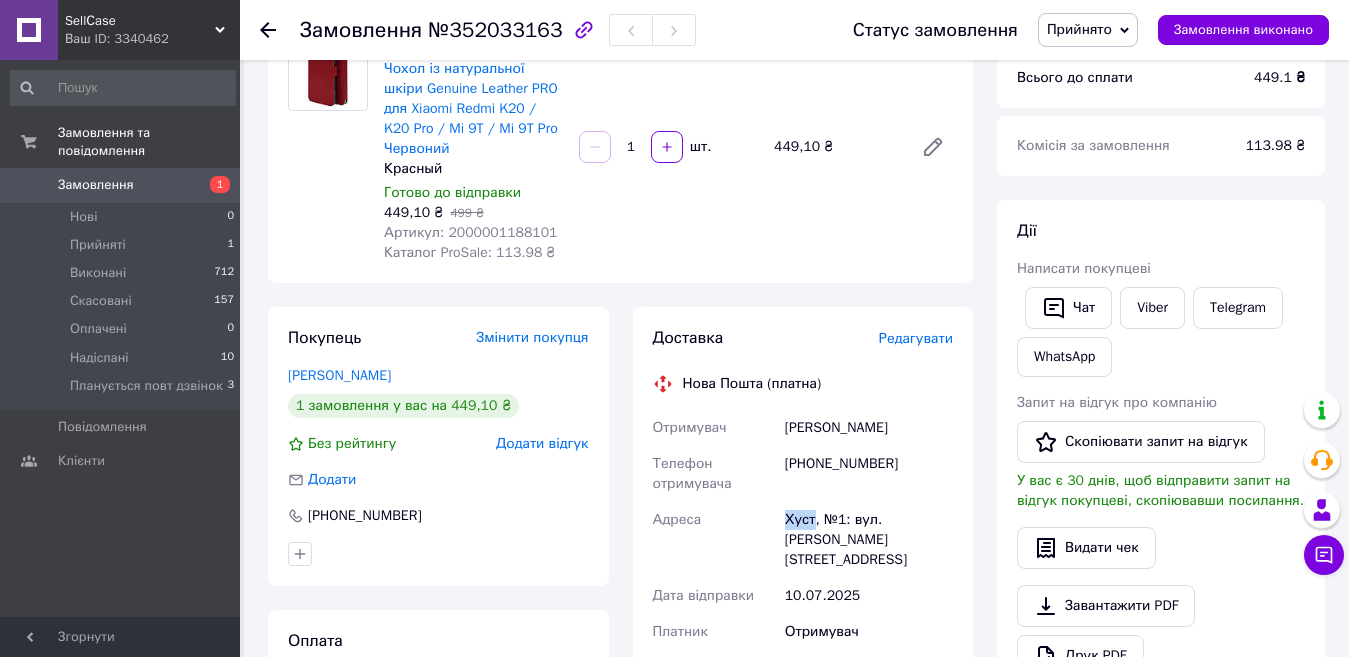 click on "Хуст, №1: вул. Івана Франка, 76" at bounding box center (869, 540) 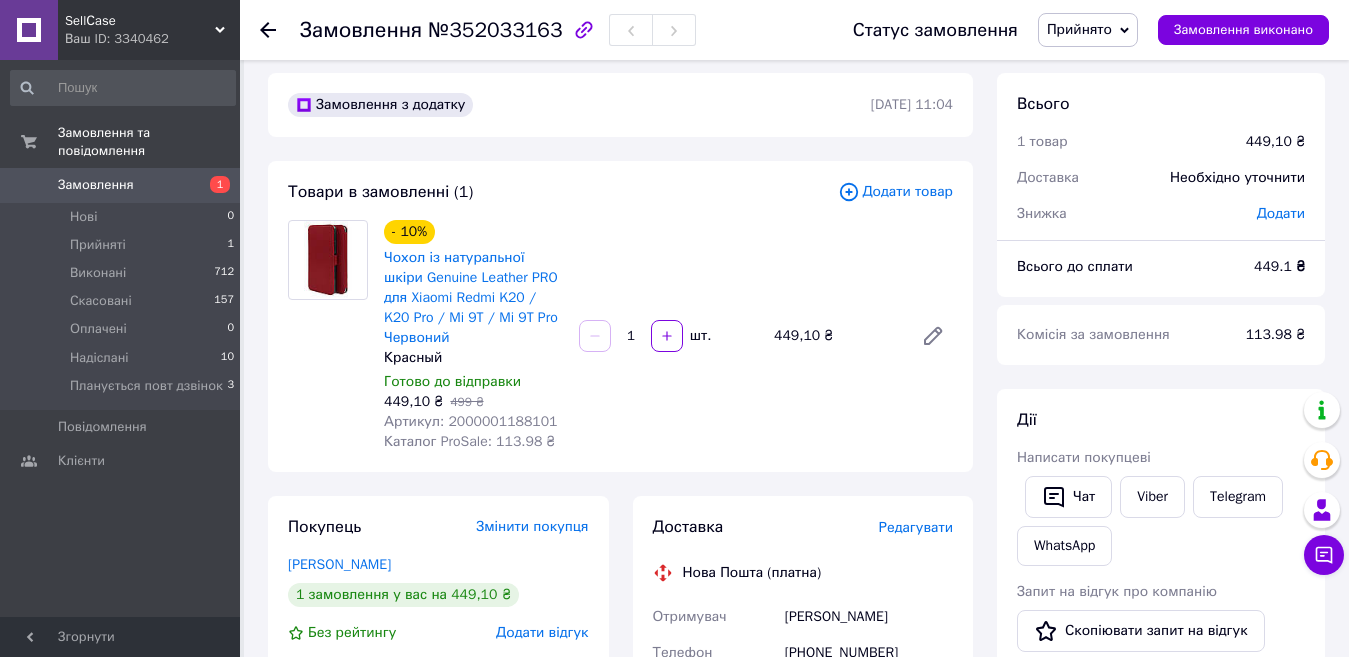 scroll, scrollTop: 0, scrollLeft: 0, axis: both 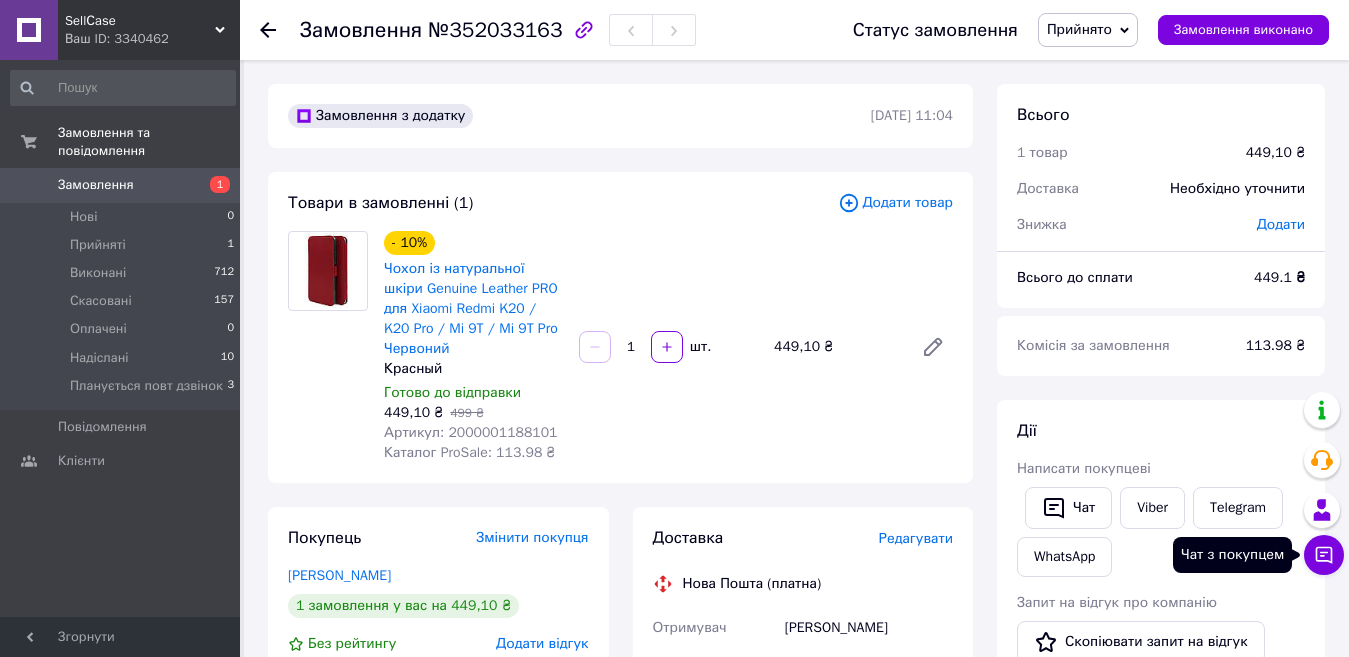 click on "Чат з покупцем" at bounding box center (1324, 555) 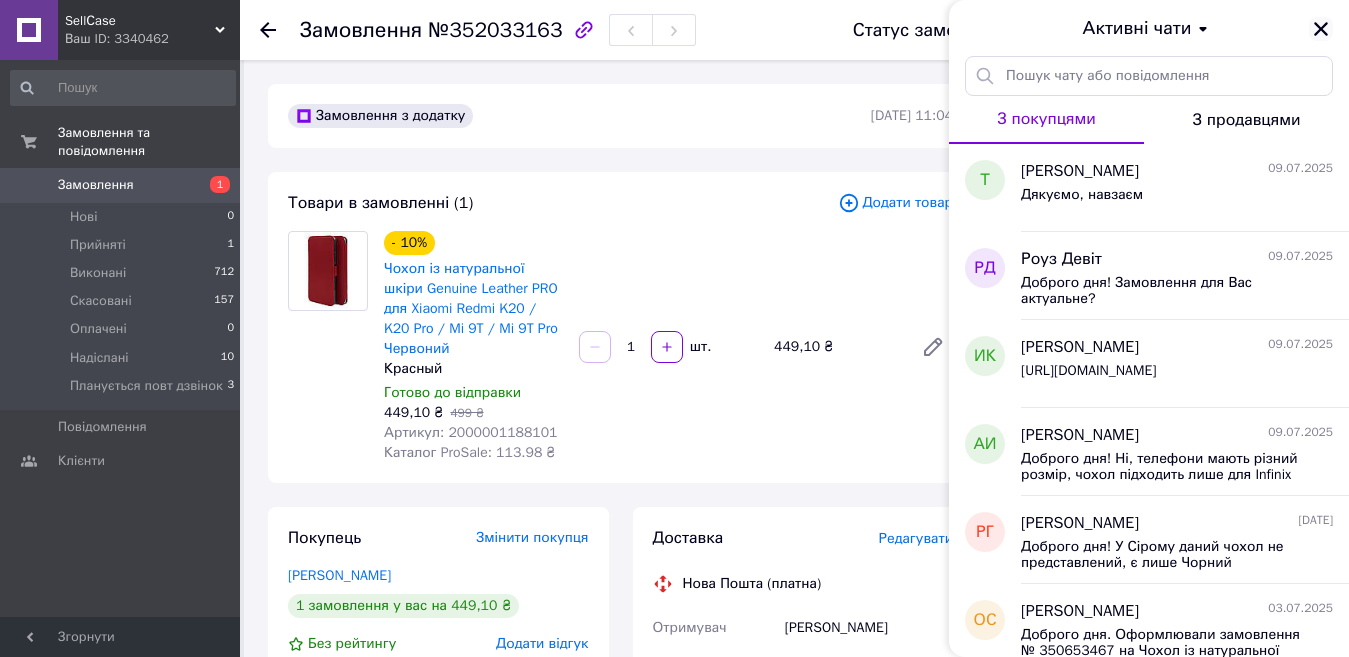 click 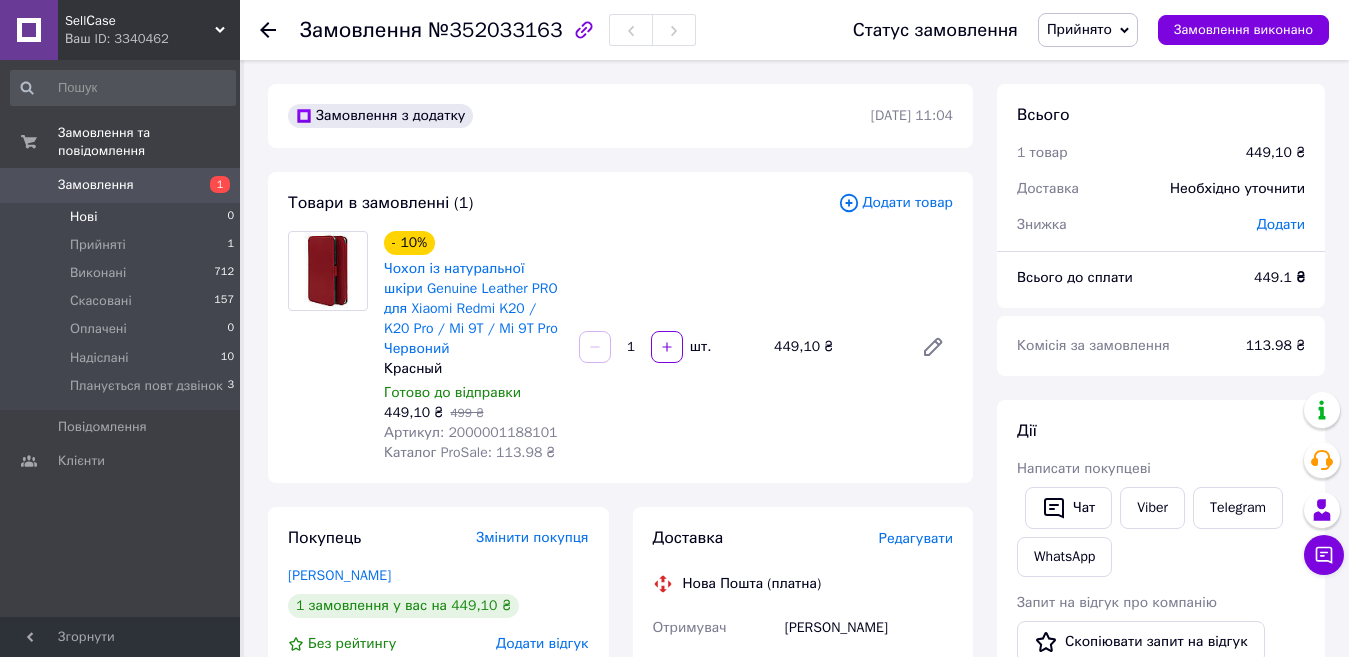 click on "Нові 0" at bounding box center [123, 217] 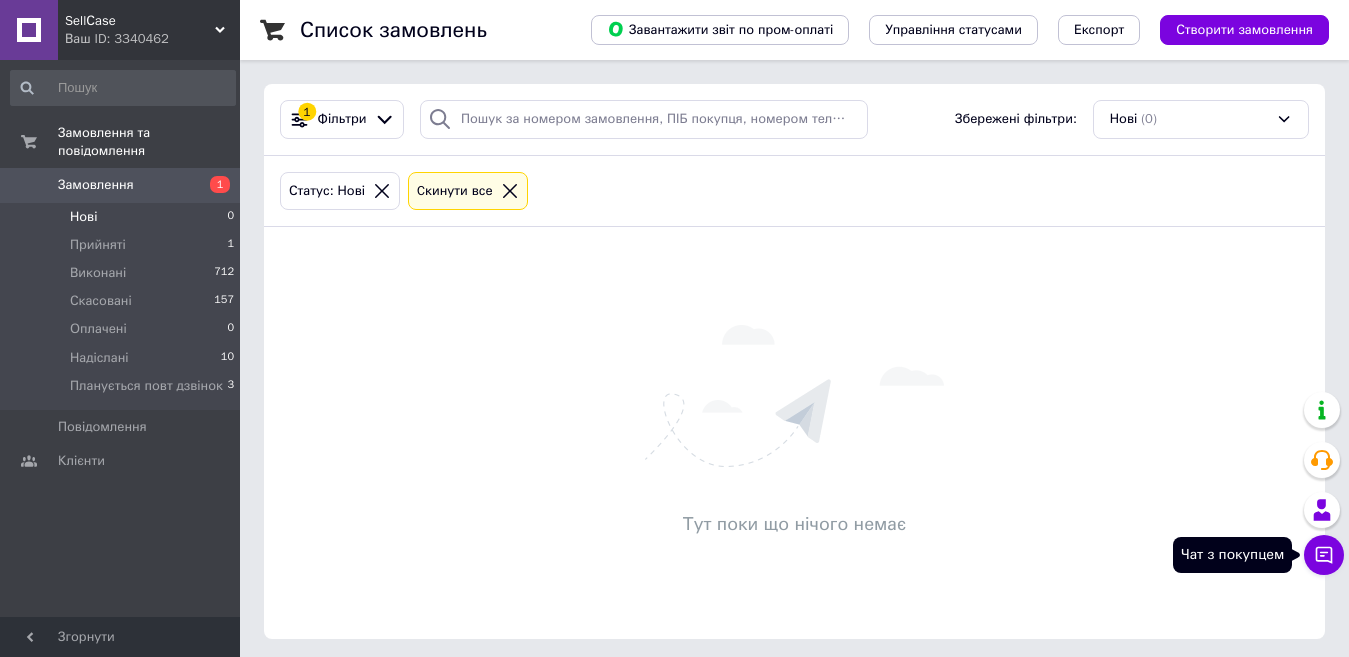click 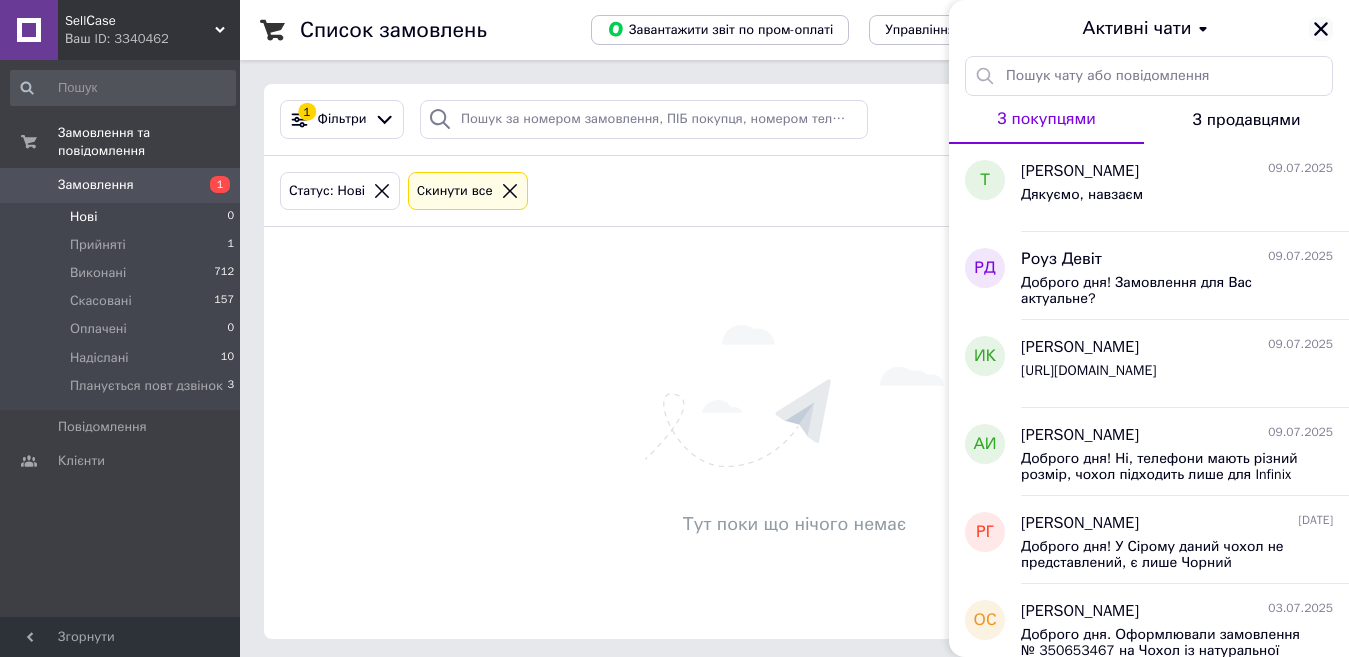 click 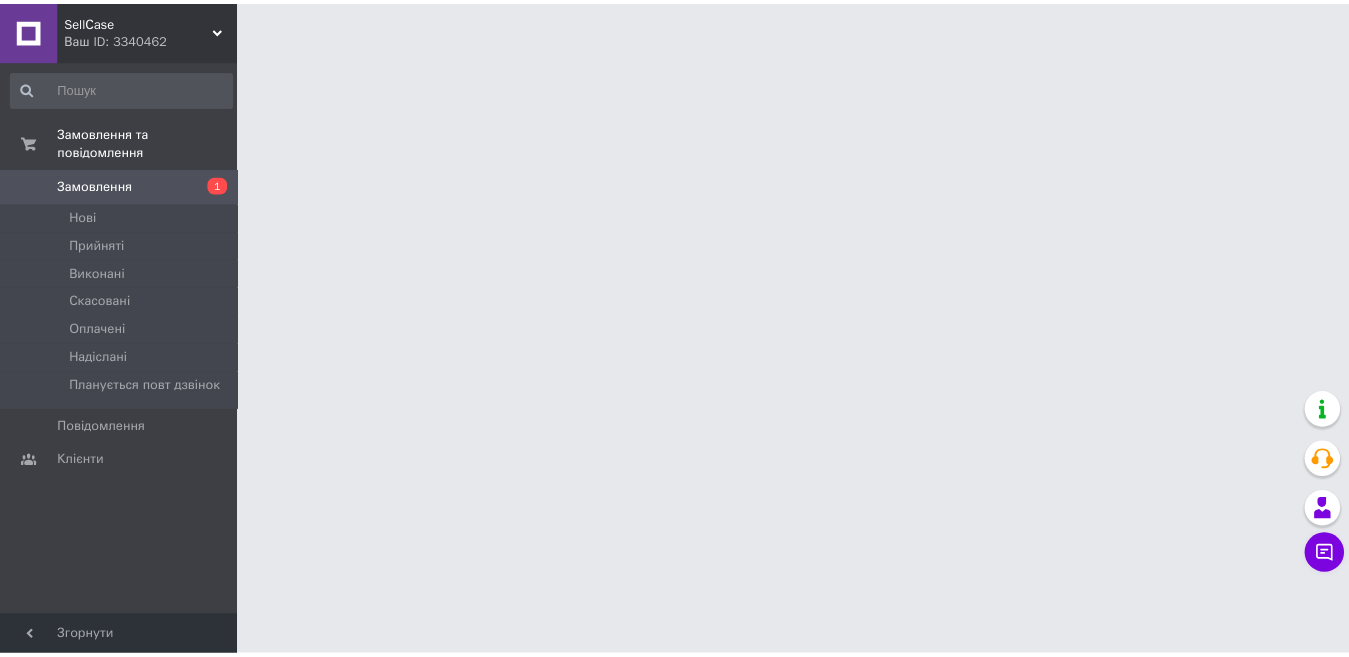 scroll, scrollTop: 0, scrollLeft: 0, axis: both 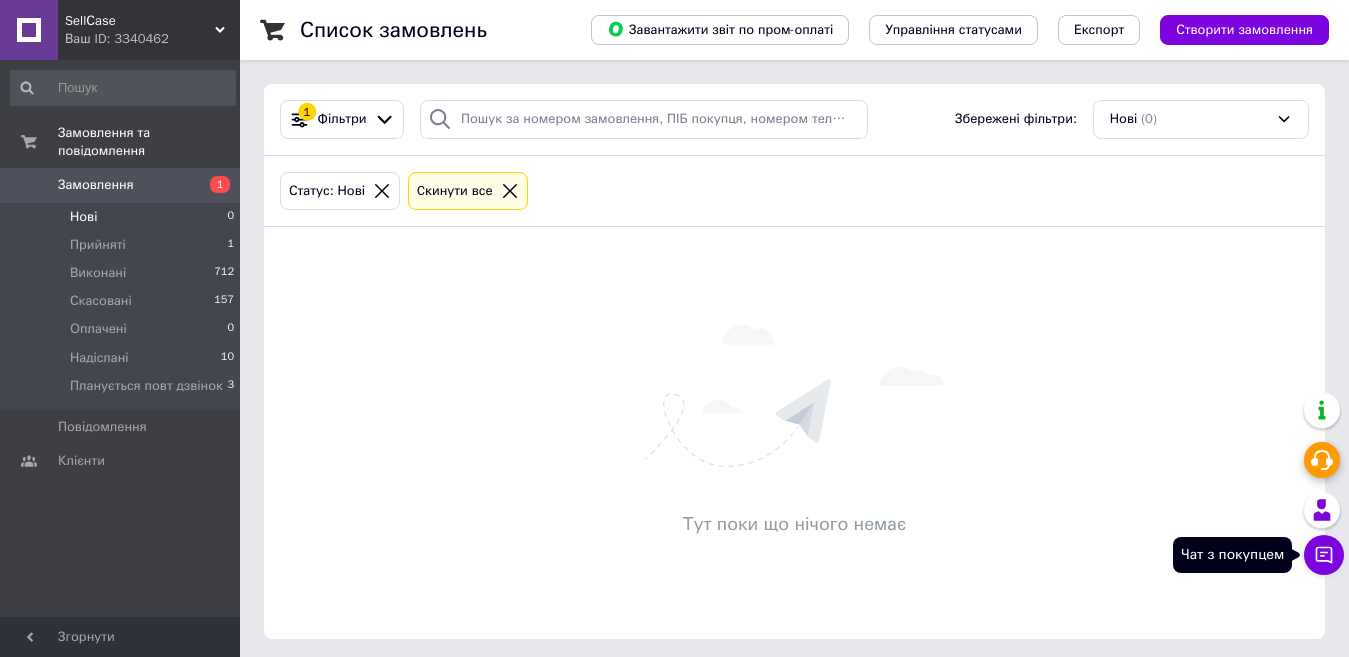 drag, startPoint x: 1326, startPoint y: 563, endPoint x: 1321, endPoint y: 473, distance: 90.13878 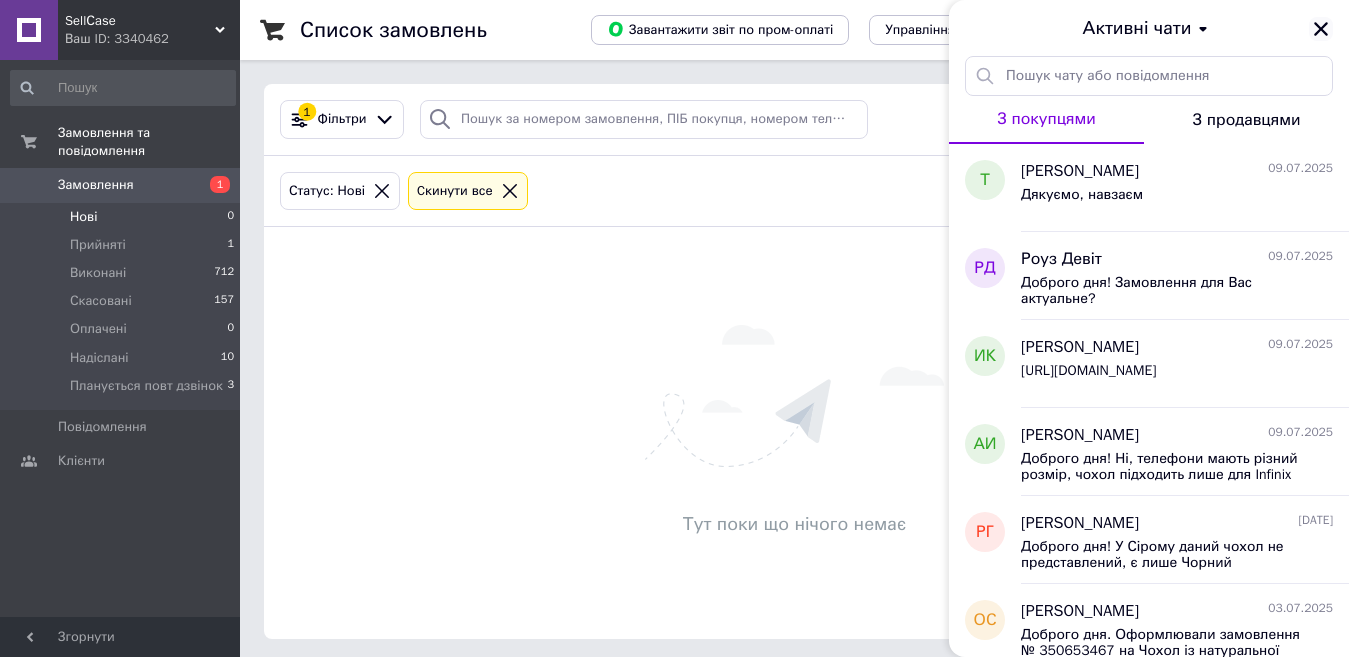 click 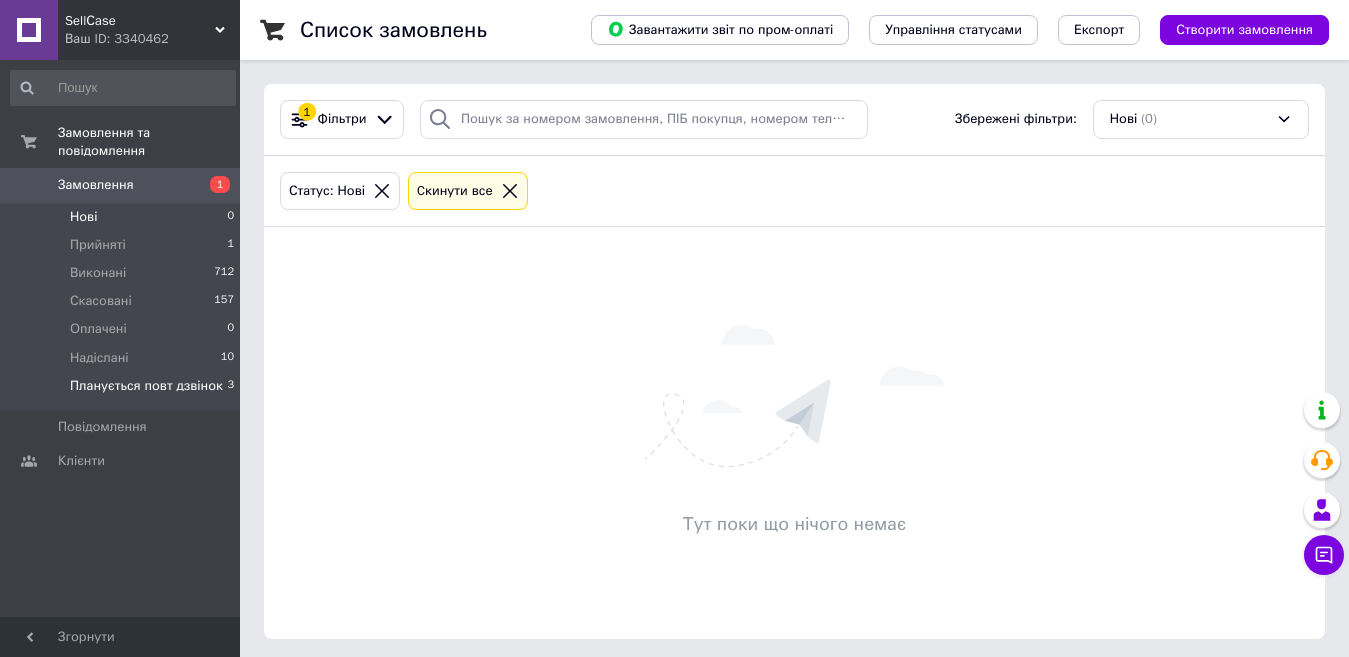 click on "Планується повт дзвінок" at bounding box center [146, 386] 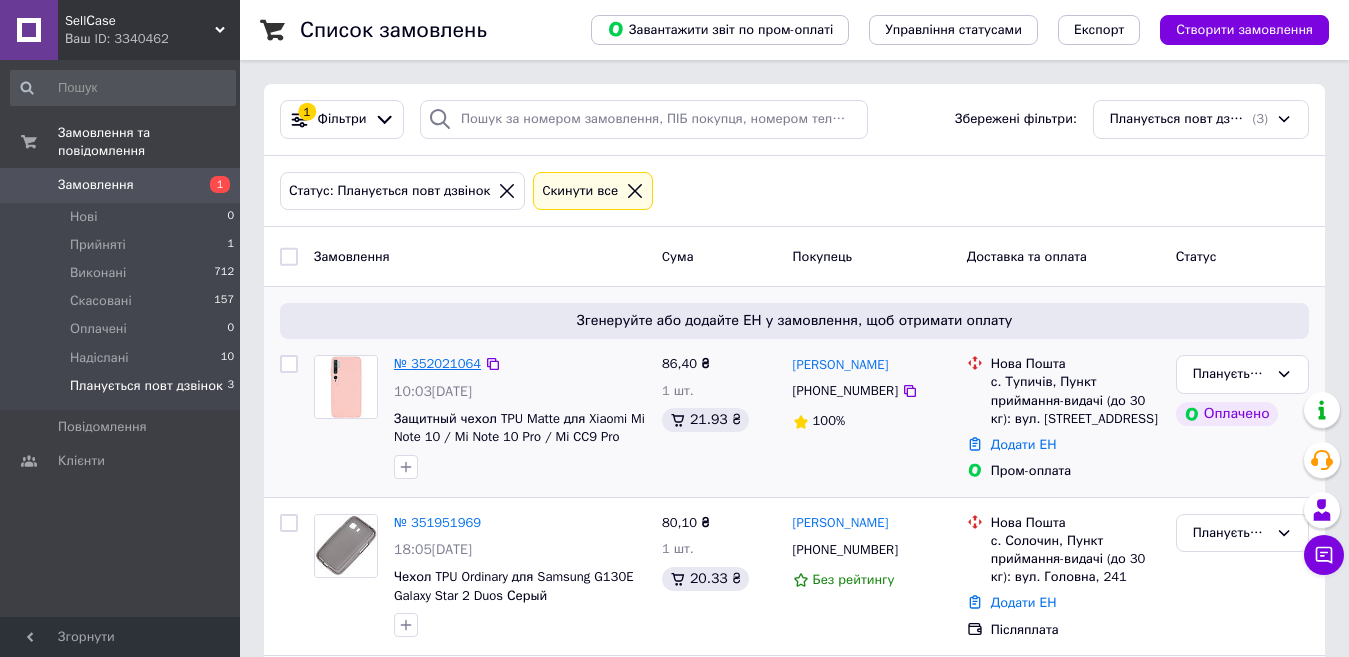 click on "№ 352021064" at bounding box center (437, 363) 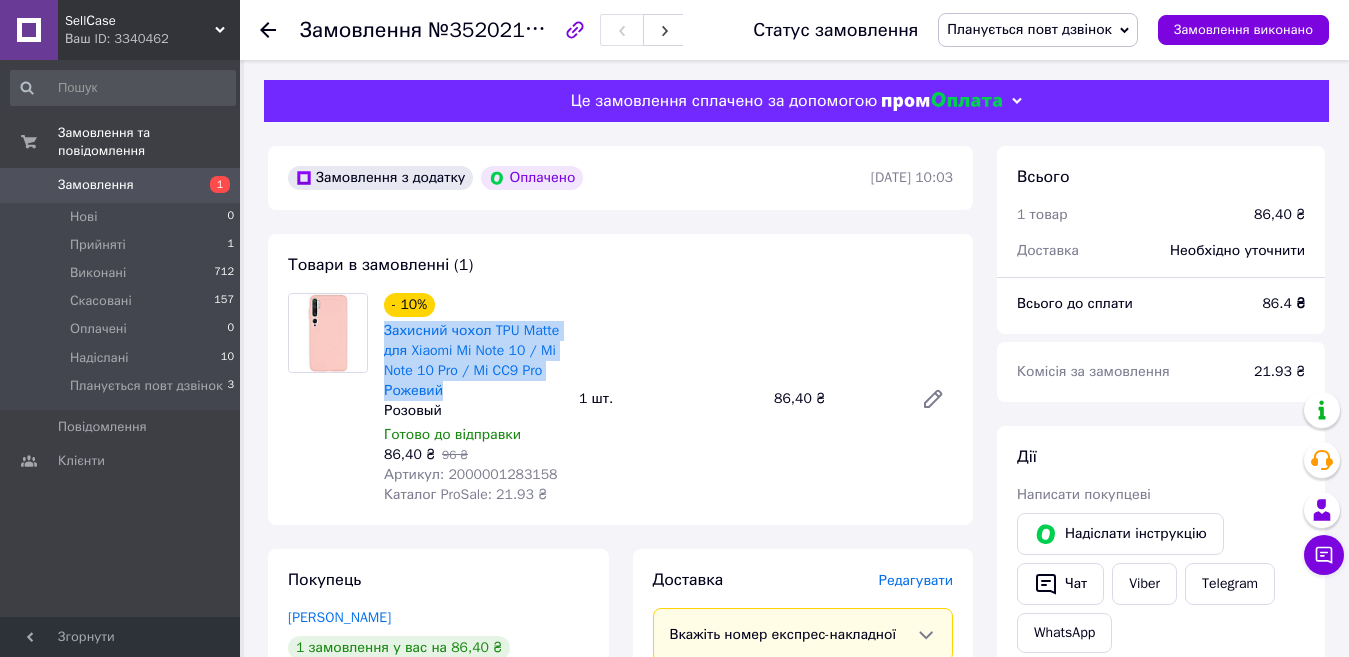 drag, startPoint x: 382, startPoint y: 322, endPoint x: 467, endPoint y: 393, distance: 110.751976 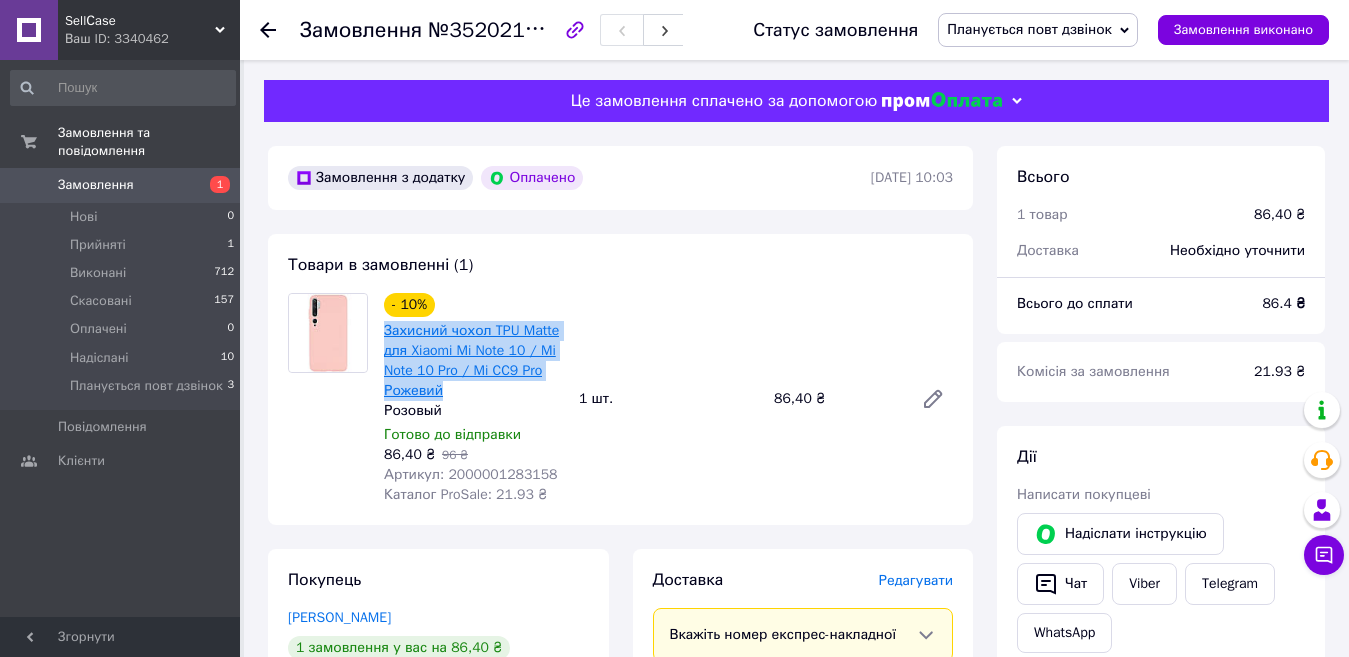 copy on "Захисний чохол TPU Matte для Xiaomi Mi Note 10 / Mi Note 10 Pro / Mi CC9 Pro Рожевий" 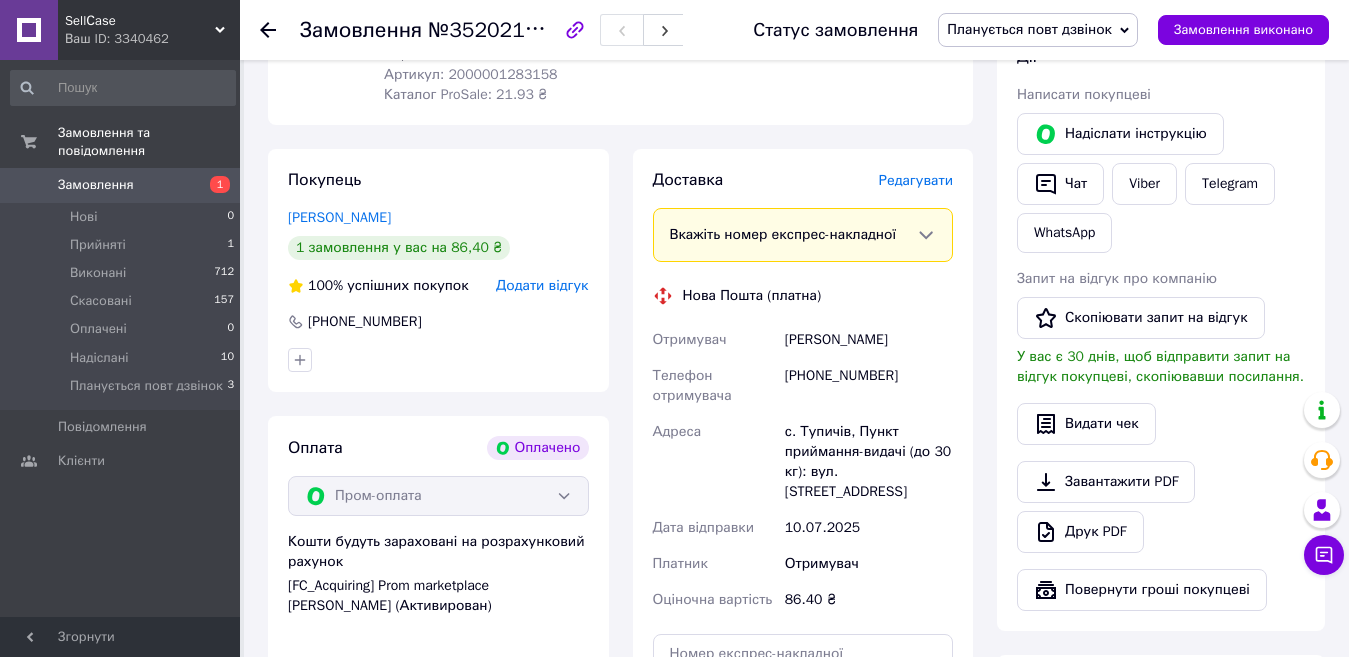 scroll, scrollTop: 500, scrollLeft: 0, axis: vertical 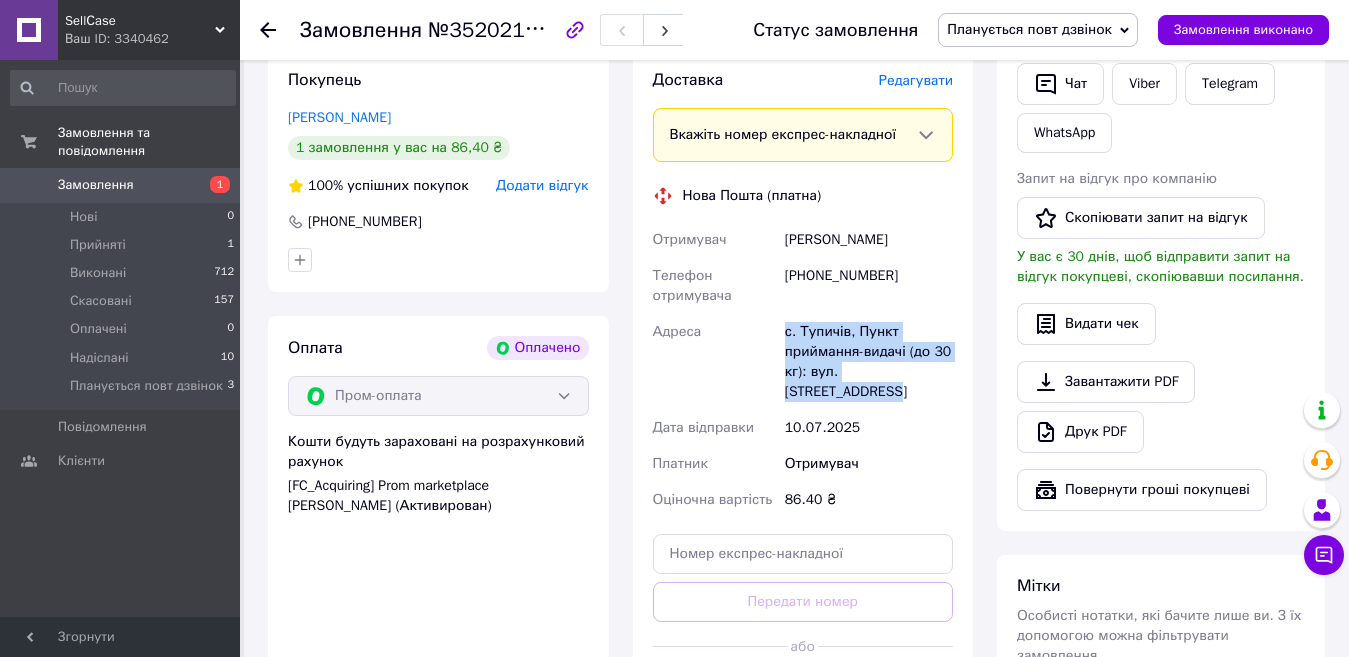 drag, startPoint x: 784, startPoint y: 330, endPoint x: 927, endPoint y: 385, distance: 153.21227 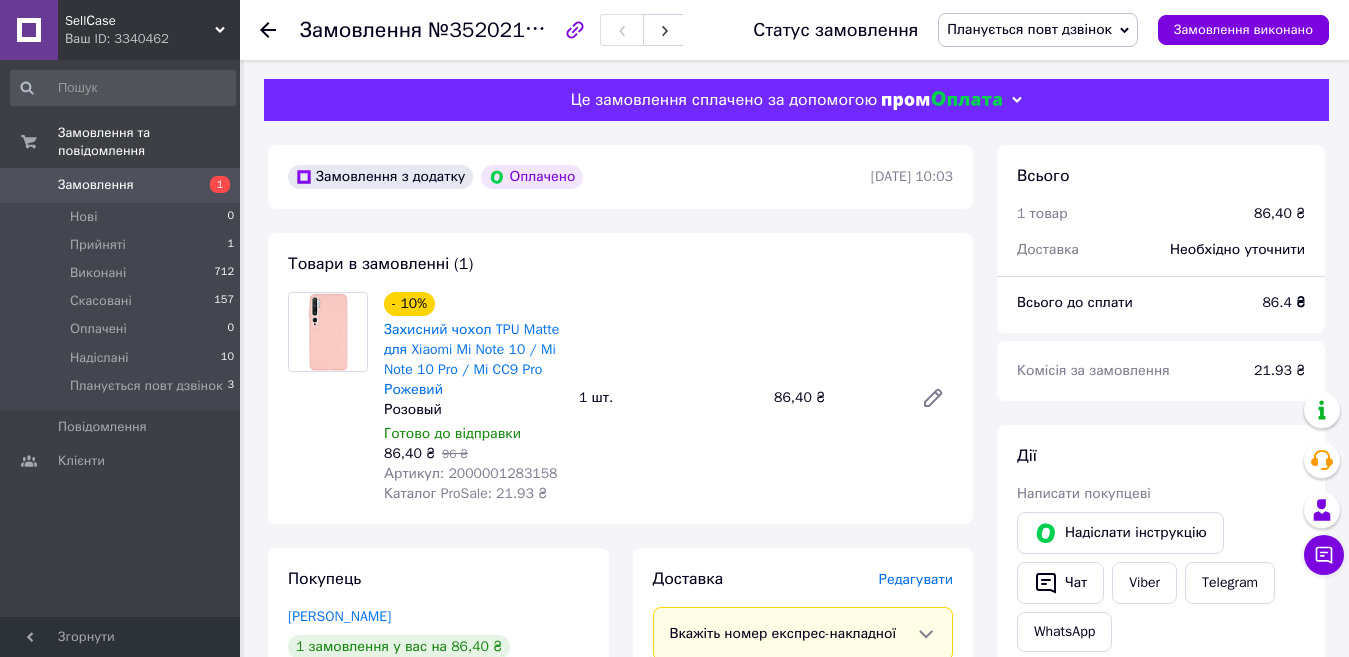 scroll, scrollTop: 0, scrollLeft: 0, axis: both 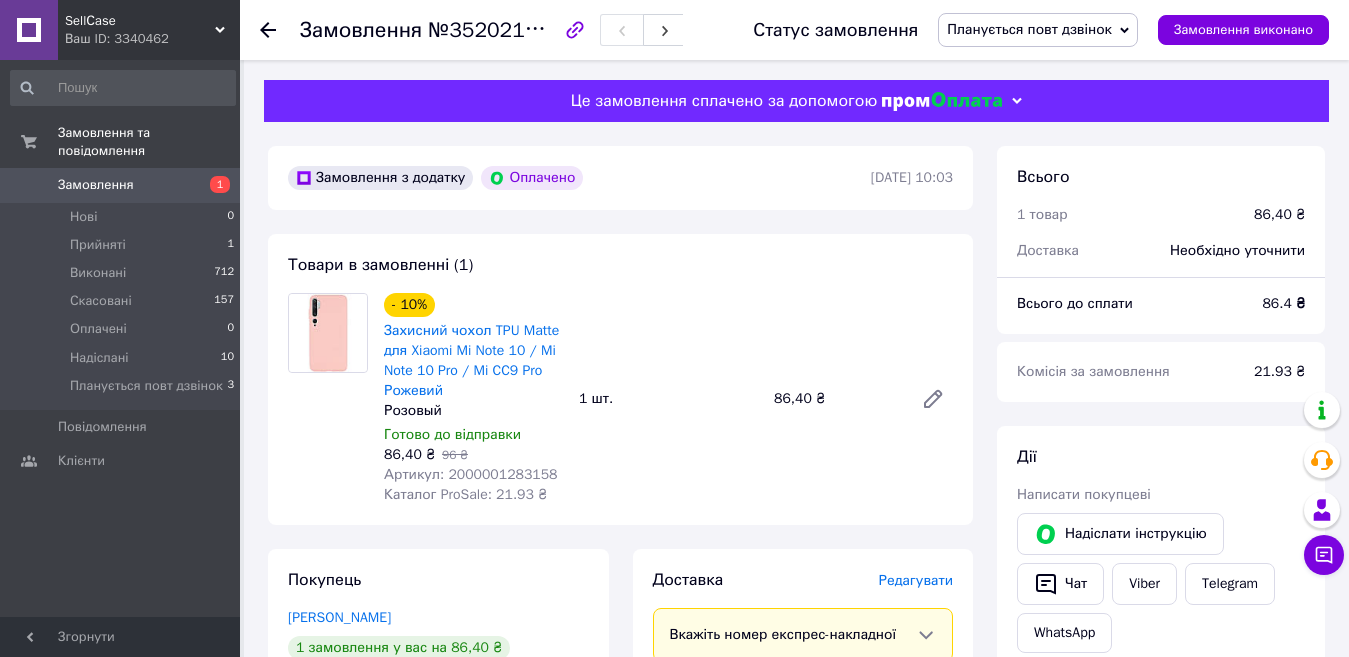 click on "Планується повт дзвінок" at bounding box center [1029, 29] 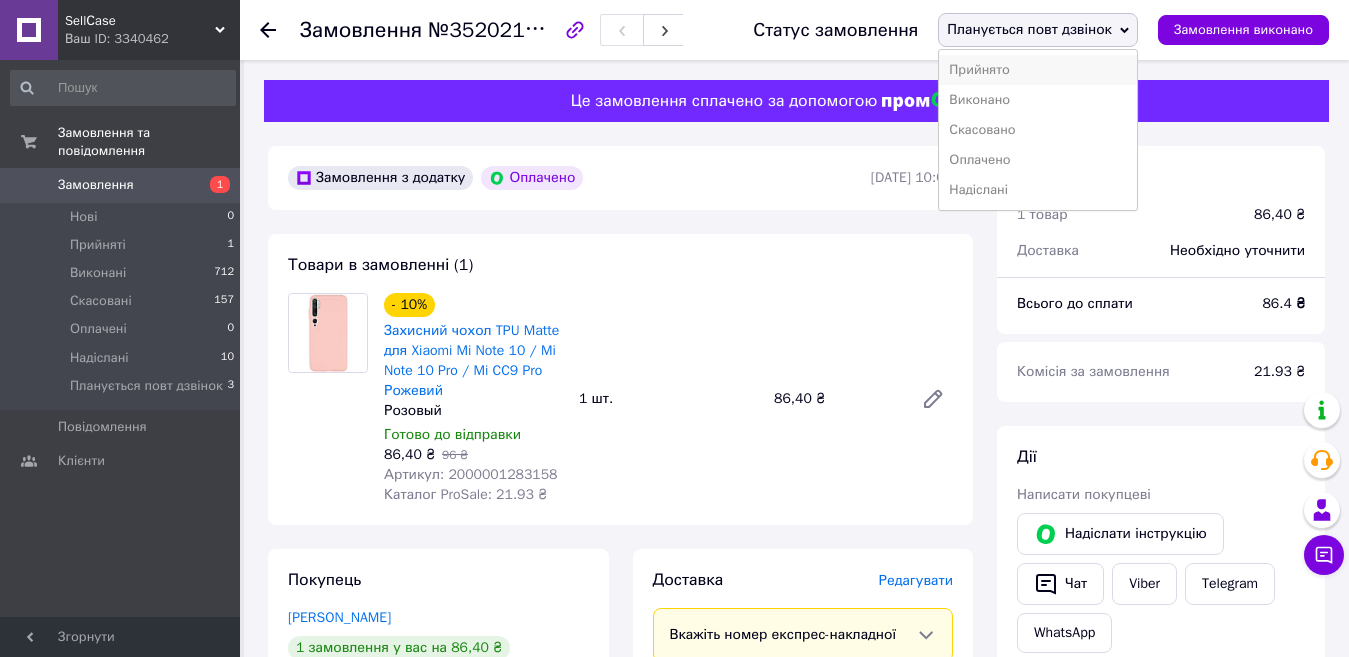 click on "Прийнято" at bounding box center [1038, 70] 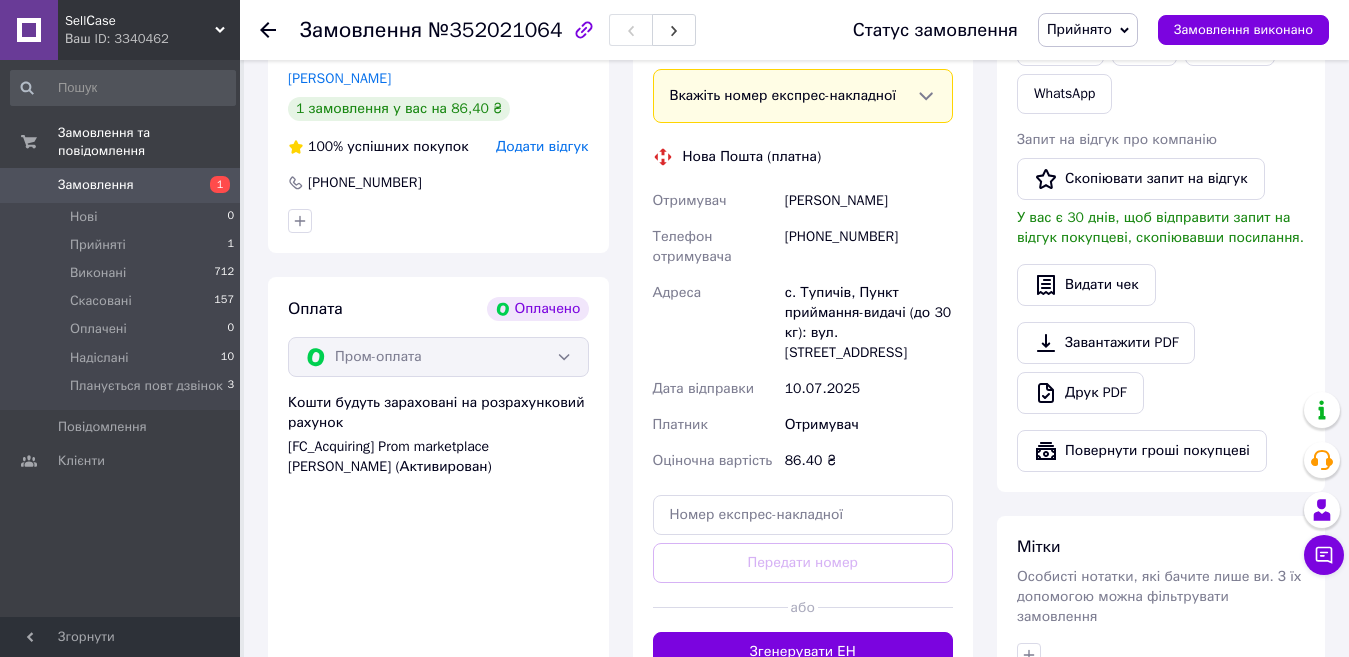 scroll, scrollTop: 800, scrollLeft: 0, axis: vertical 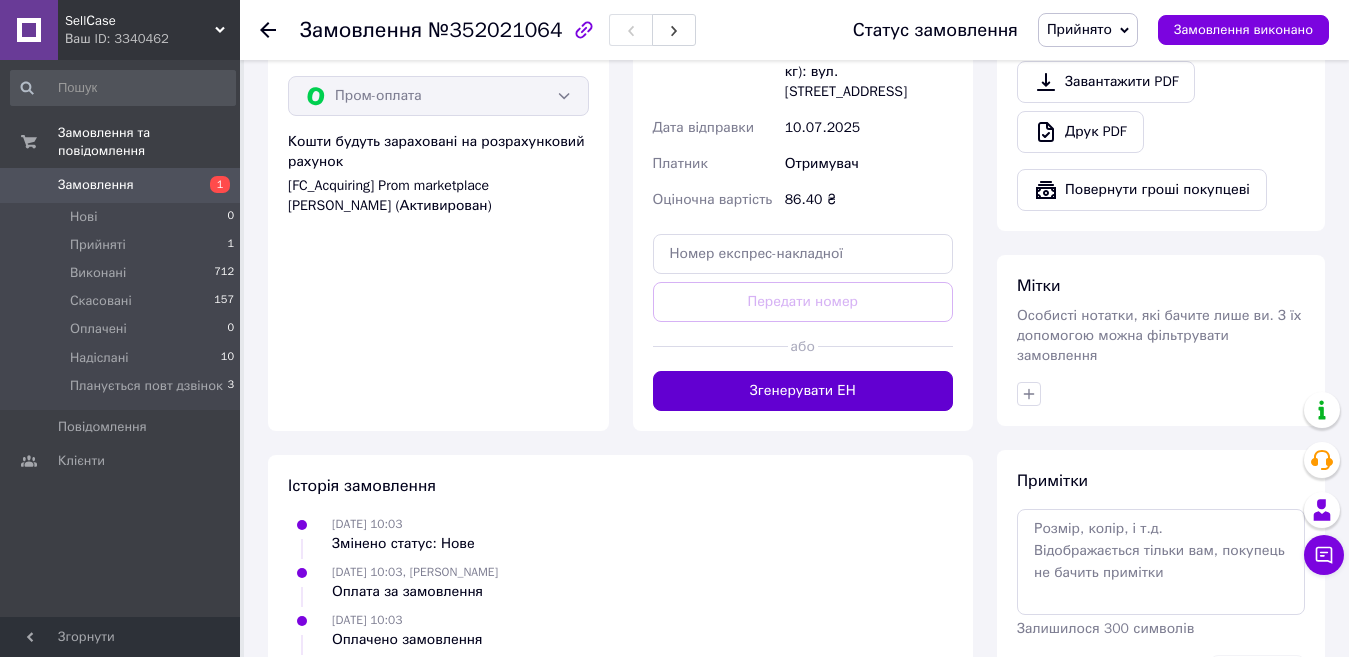 click on "Згенерувати ЕН" at bounding box center (803, 391) 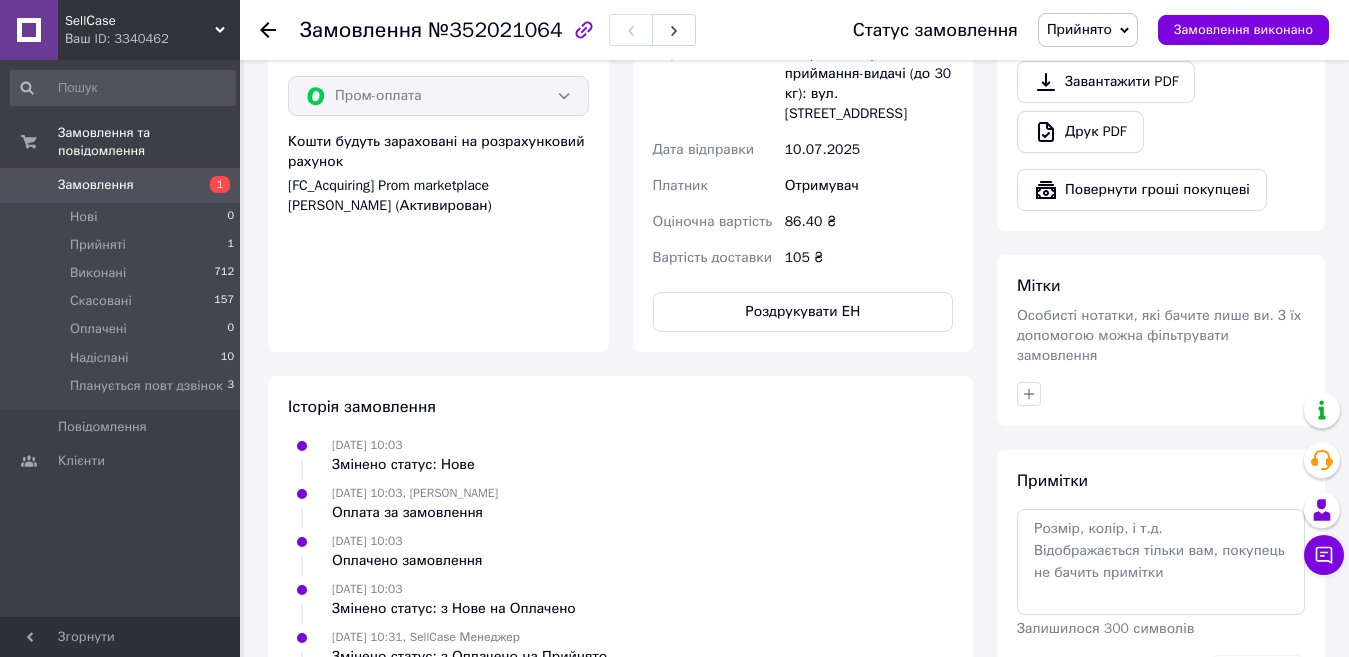 scroll, scrollTop: 700, scrollLeft: 0, axis: vertical 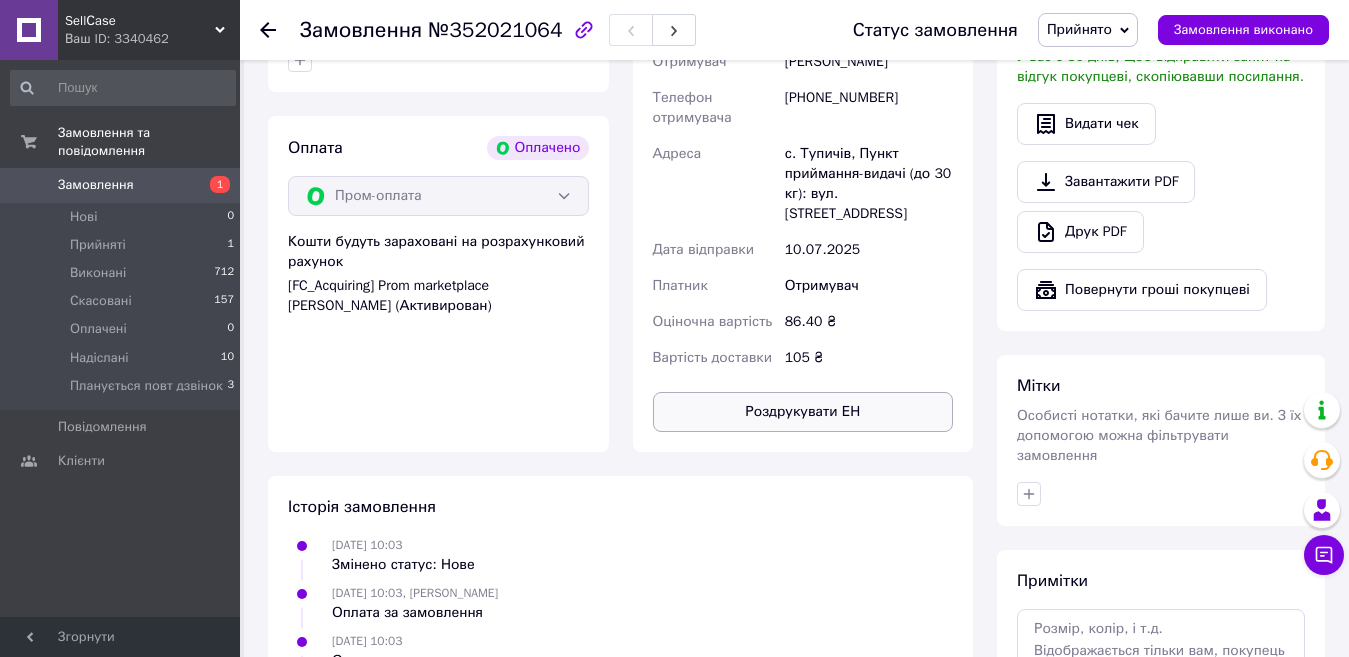 click on "Роздрукувати ЕН" at bounding box center [803, 412] 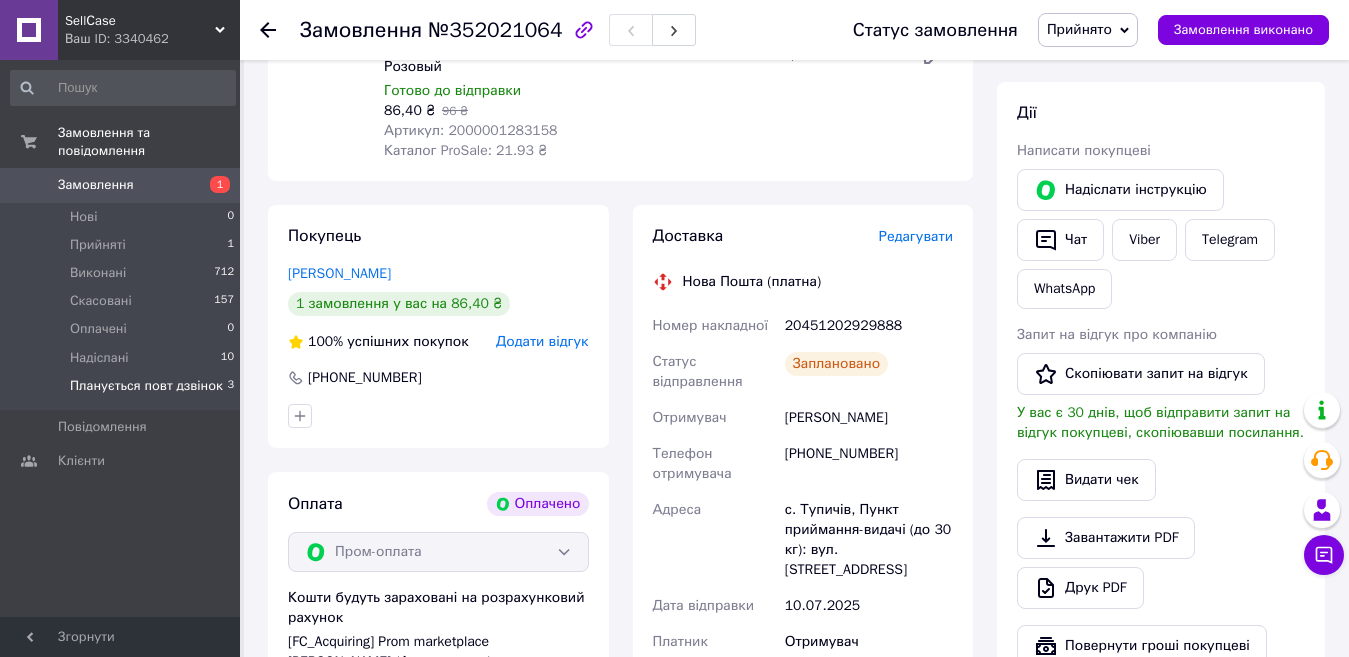 scroll, scrollTop: 300, scrollLeft: 0, axis: vertical 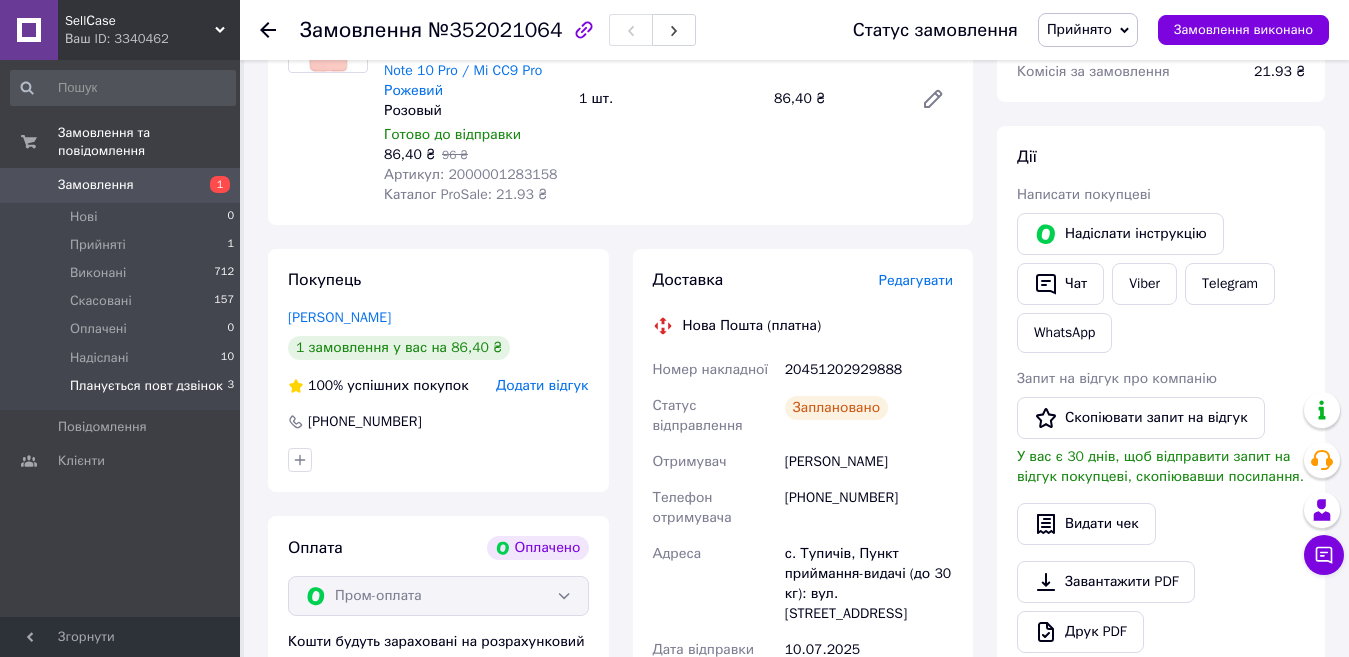 click on "Планується повт дзвінок" at bounding box center (146, 386) 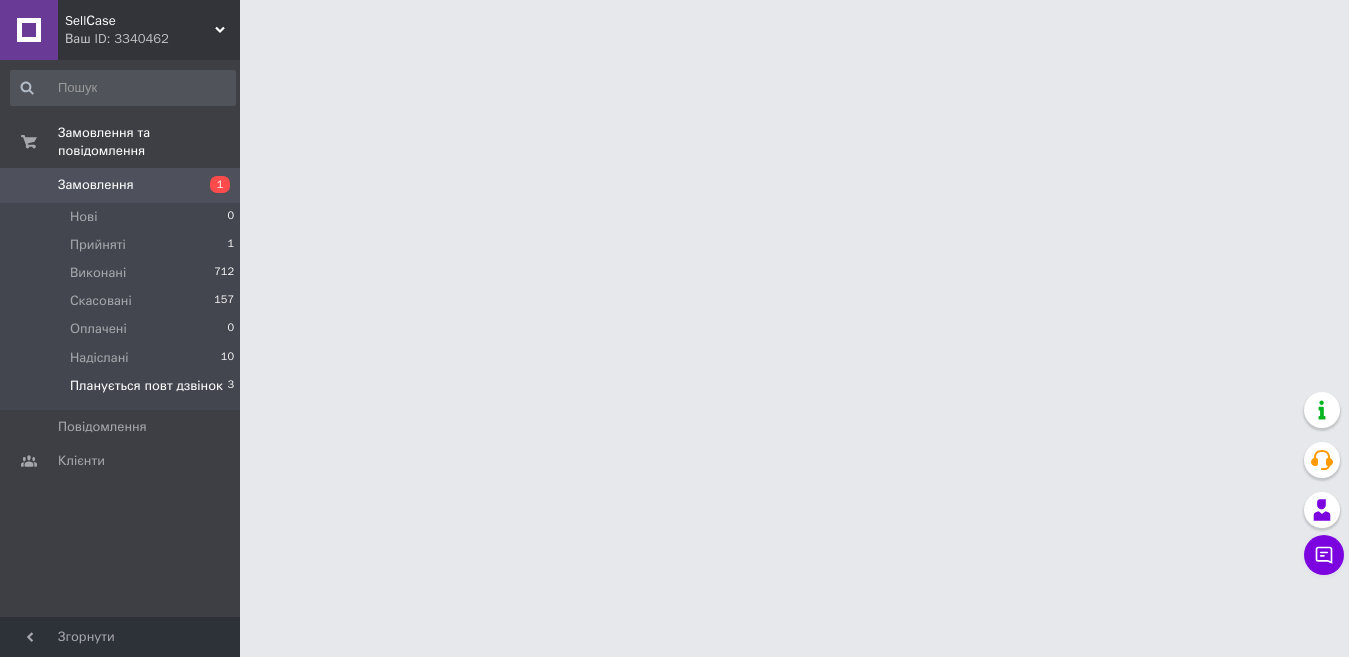 scroll, scrollTop: 0, scrollLeft: 0, axis: both 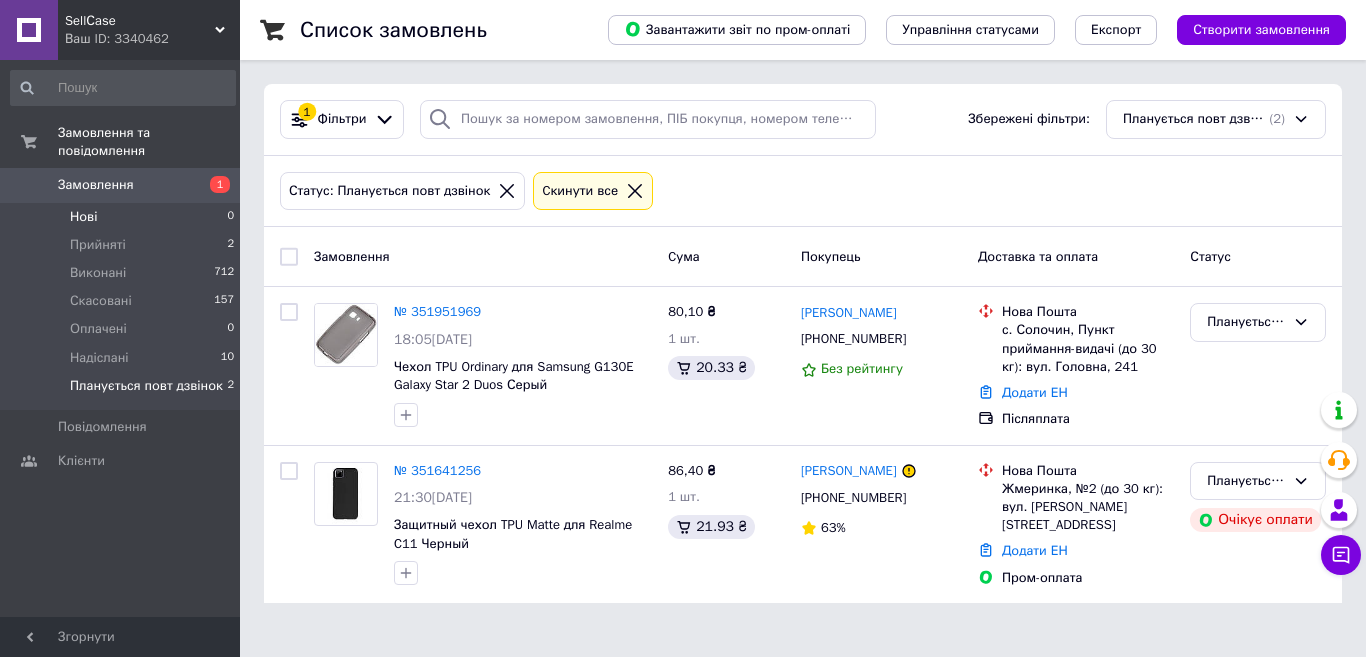click on "Нові 0" at bounding box center (123, 217) 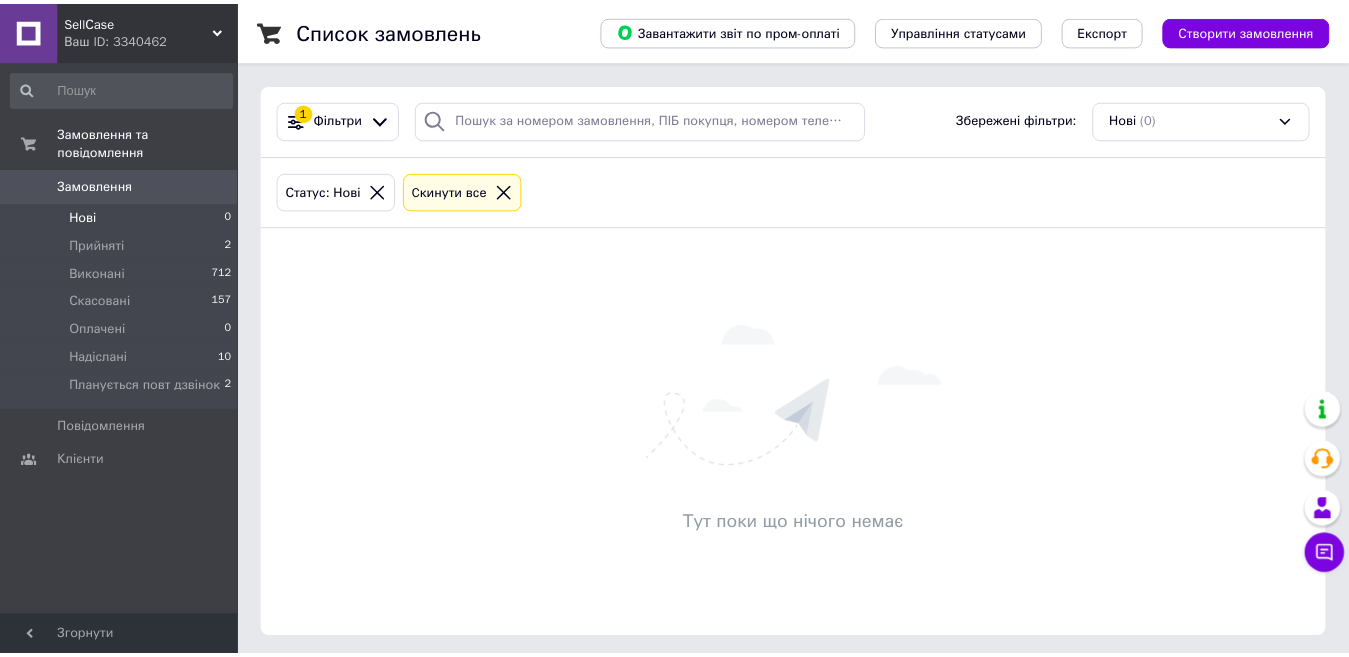 scroll, scrollTop: 0, scrollLeft: 0, axis: both 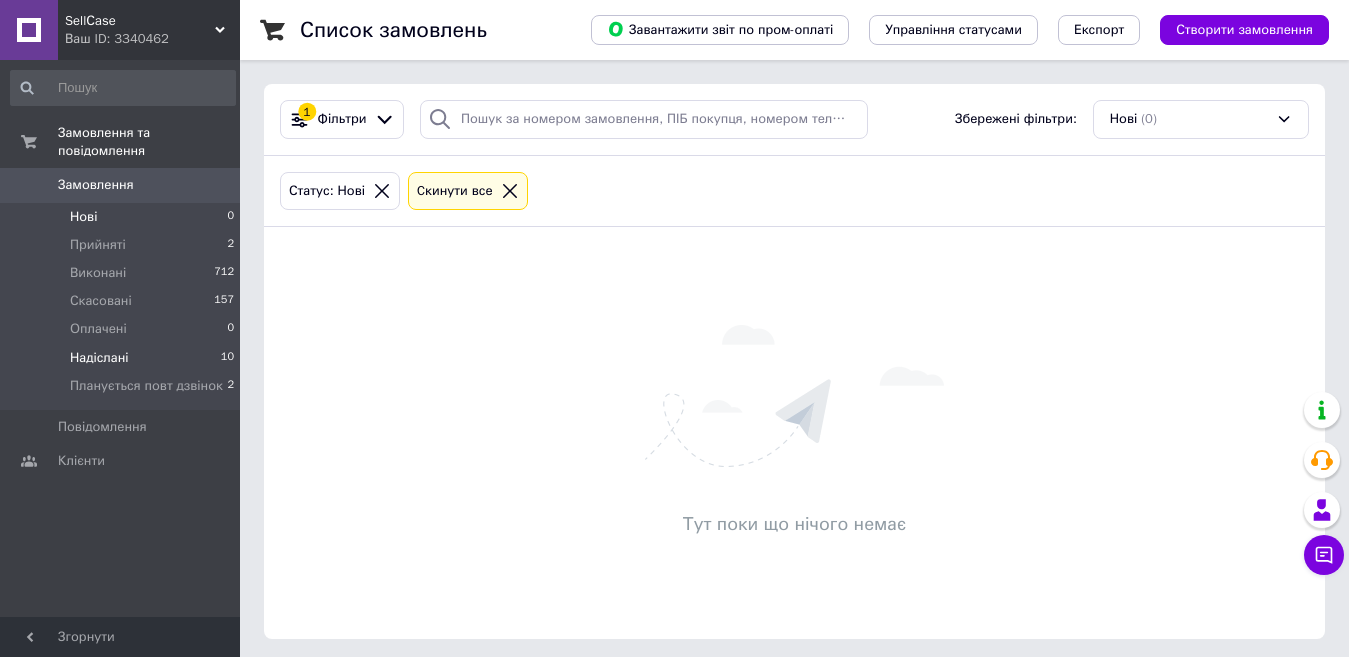 click on "Надіслані 10" at bounding box center (123, 358) 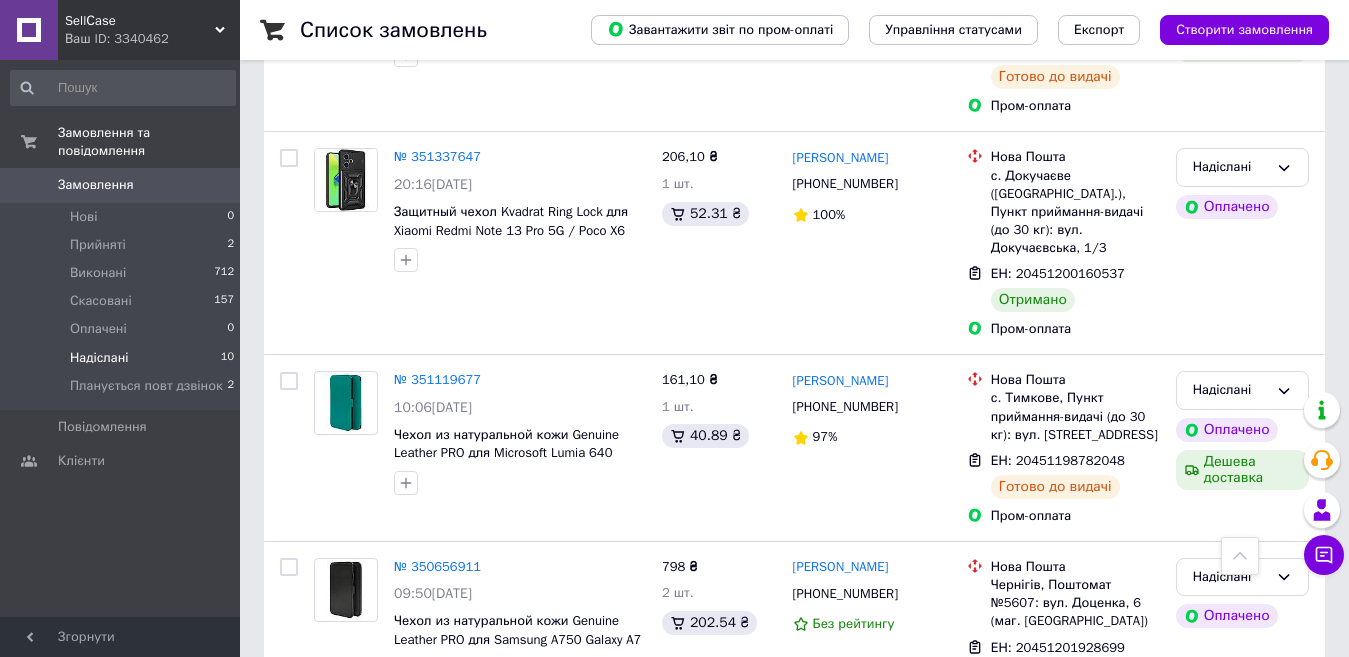 scroll, scrollTop: 1525, scrollLeft: 0, axis: vertical 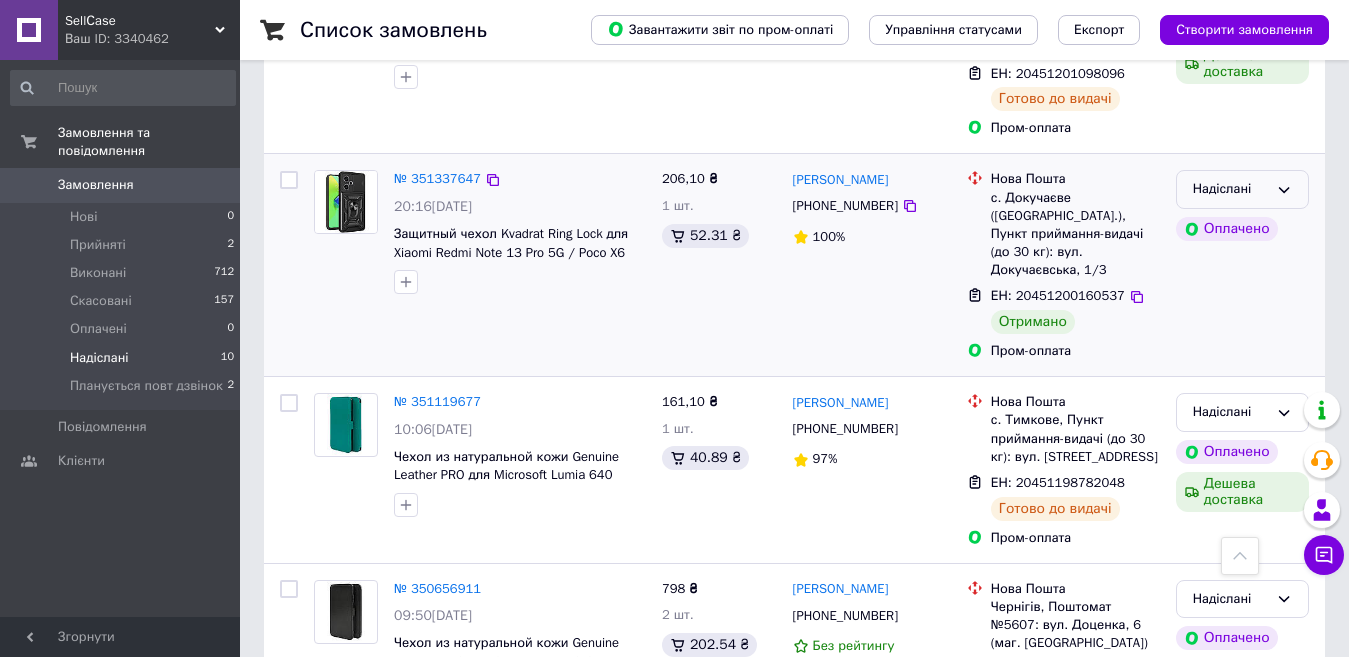 click on "Надіслані" at bounding box center (1242, 189) 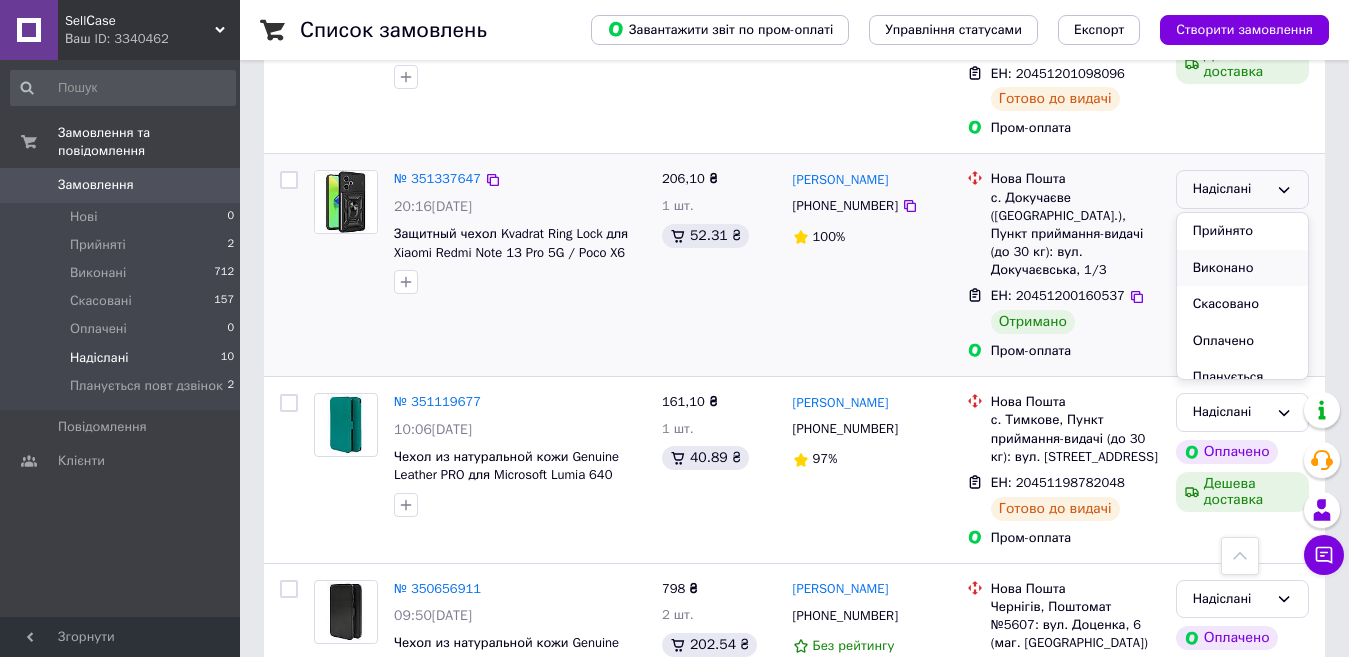 click on "Виконано" at bounding box center [1242, 268] 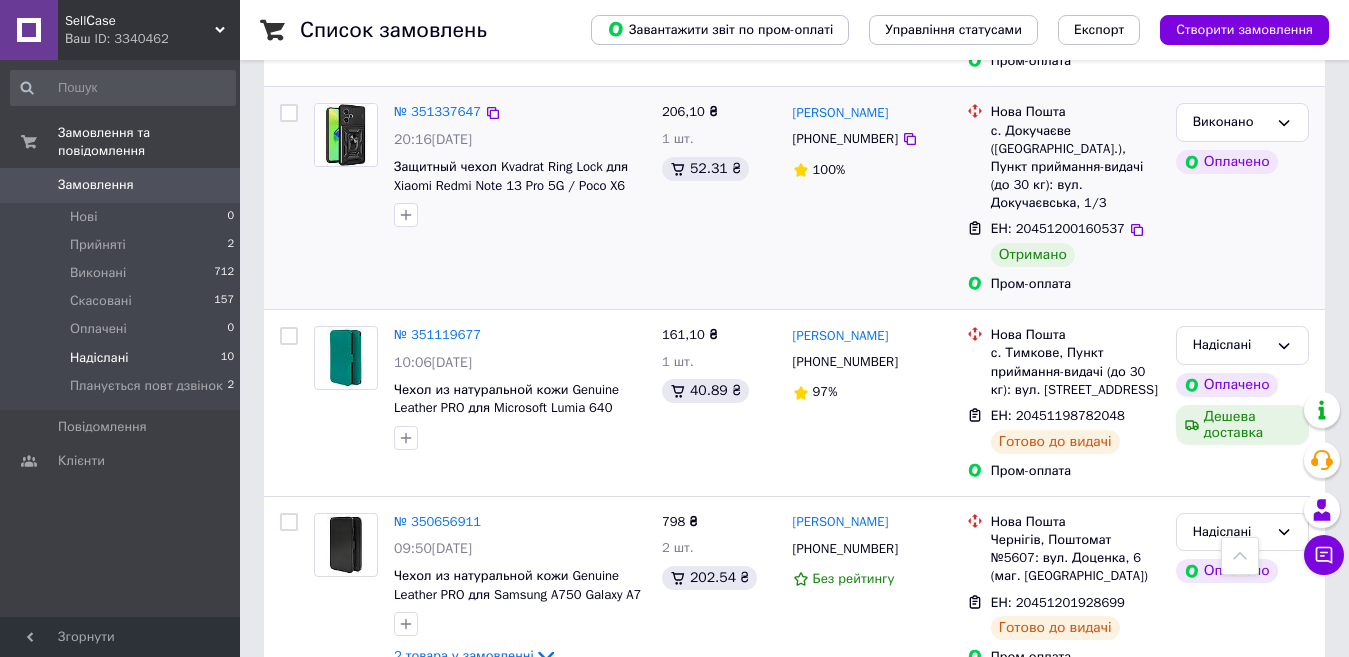 scroll, scrollTop: 1625, scrollLeft: 0, axis: vertical 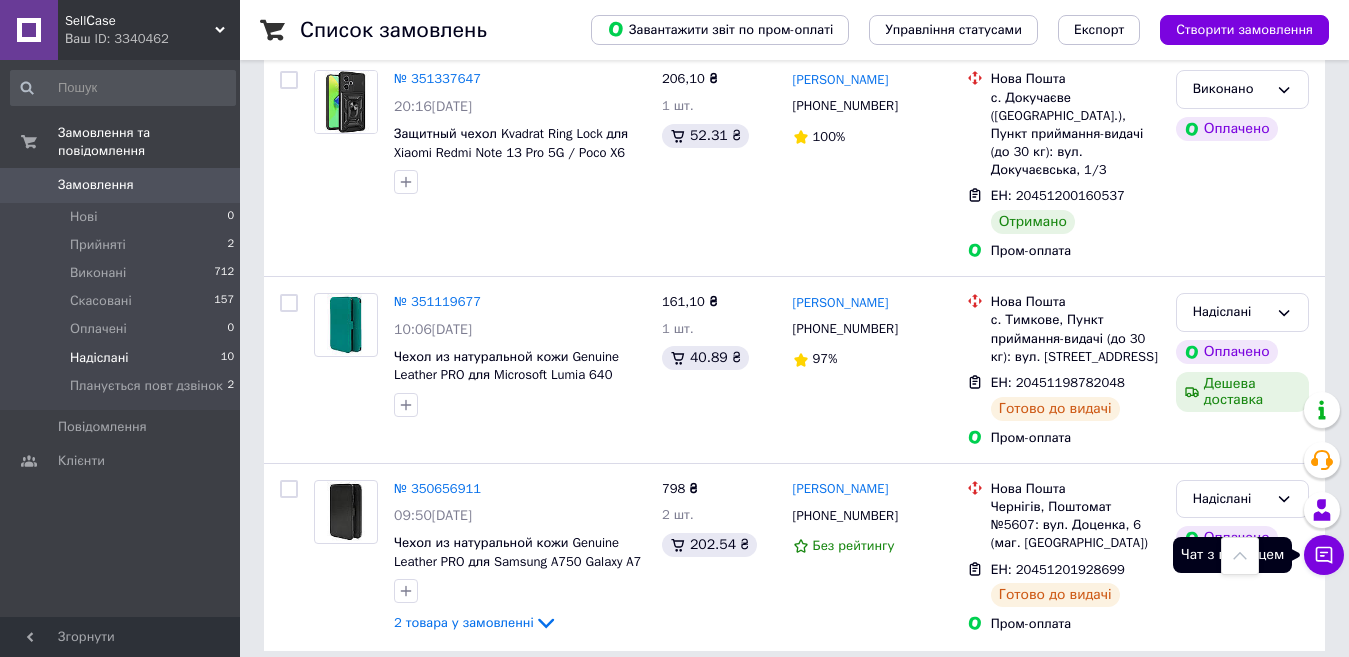 click 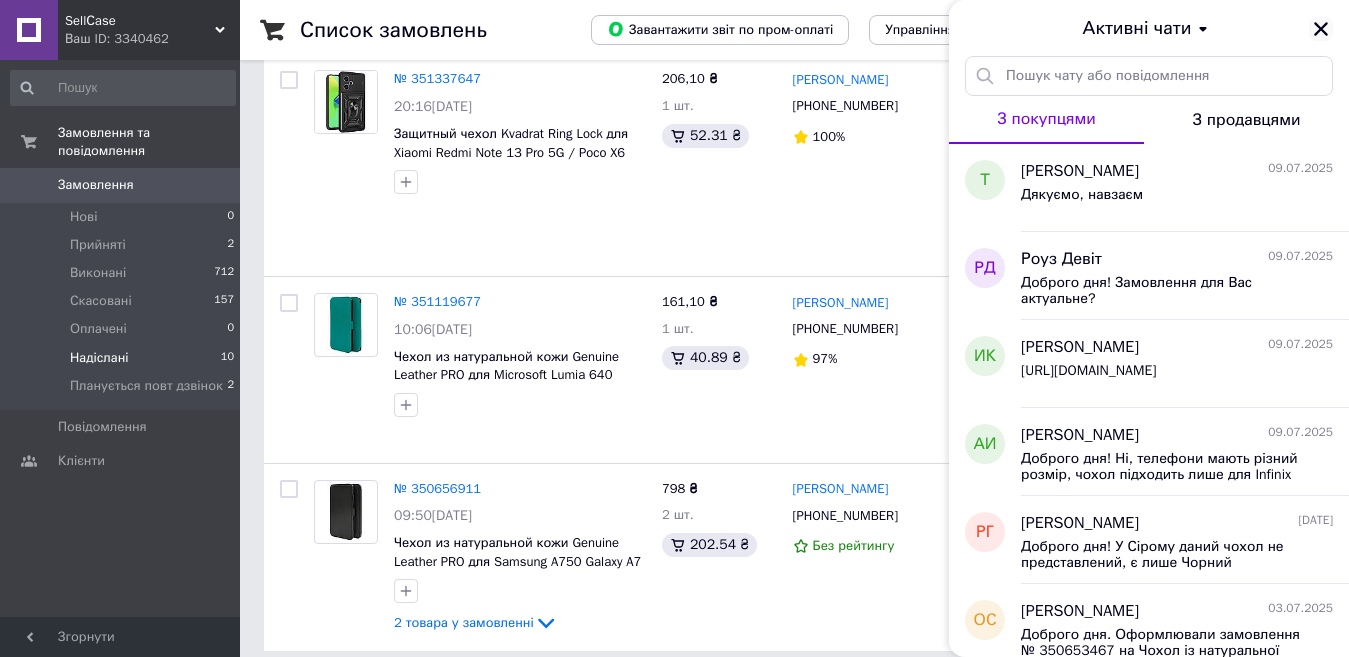 click 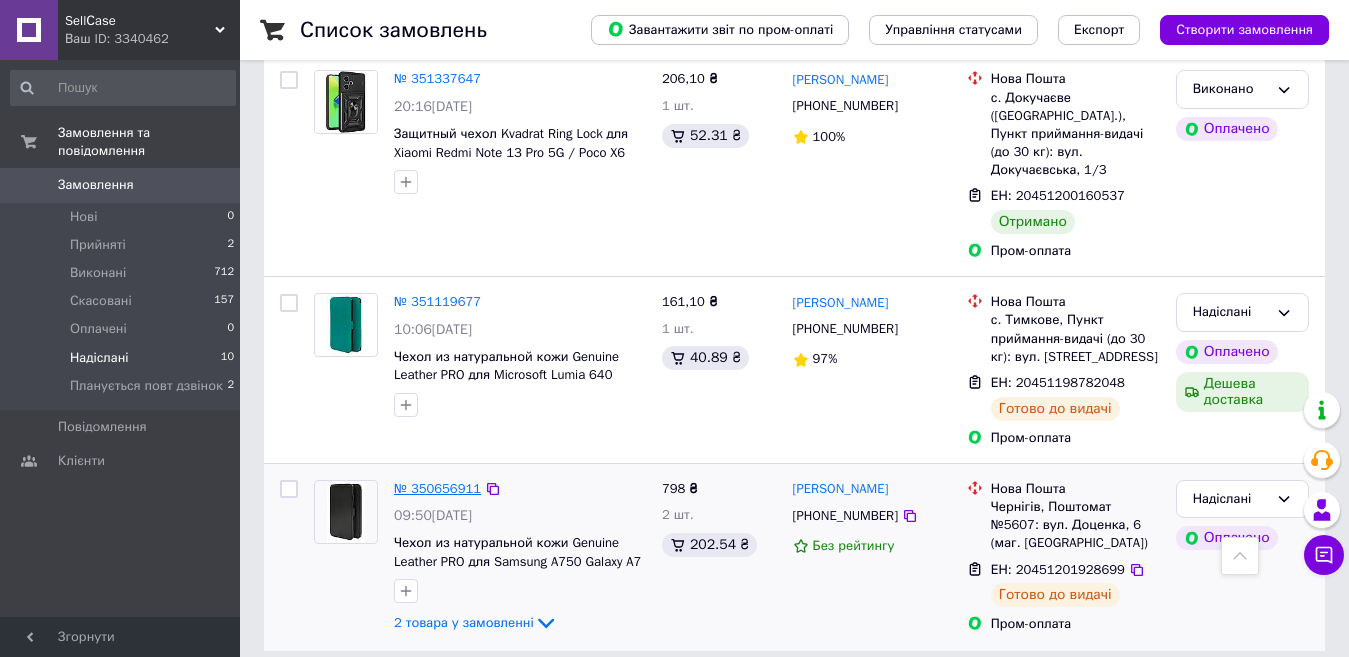 click on "№ 350656911" at bounding box center (437, 488) 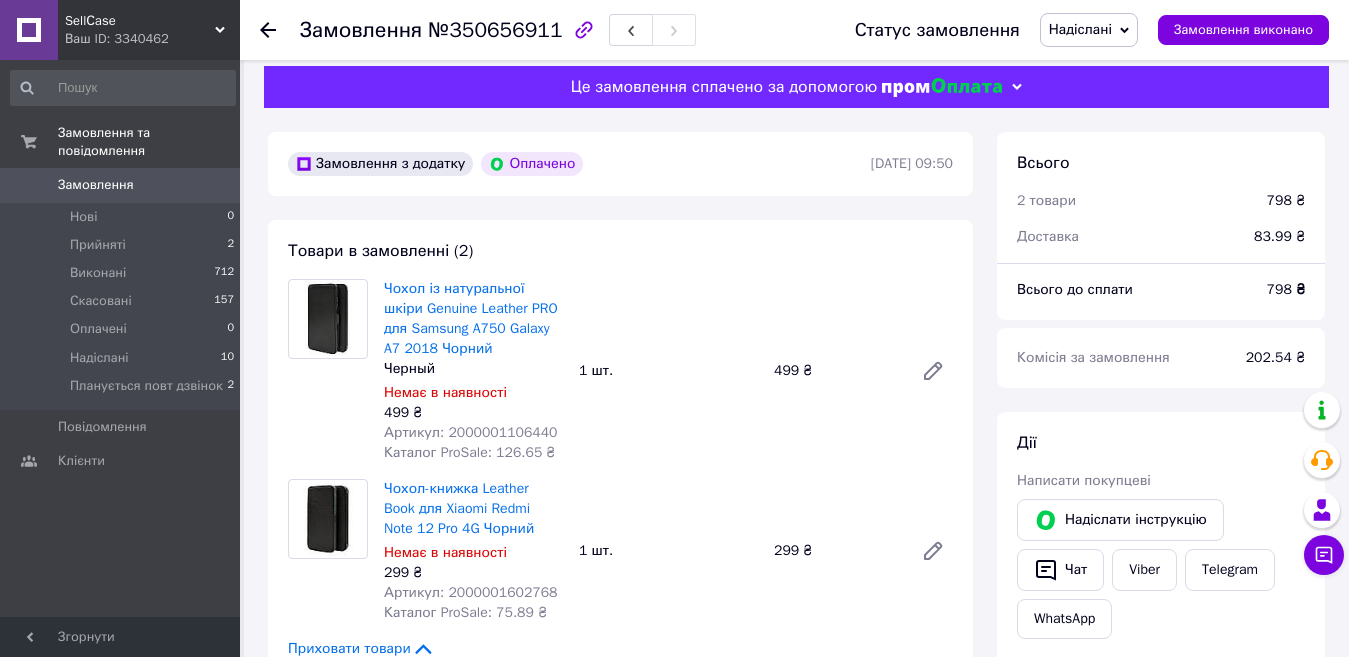 scroll, scrollTop: 0, scrollLeft: 0, axis: both 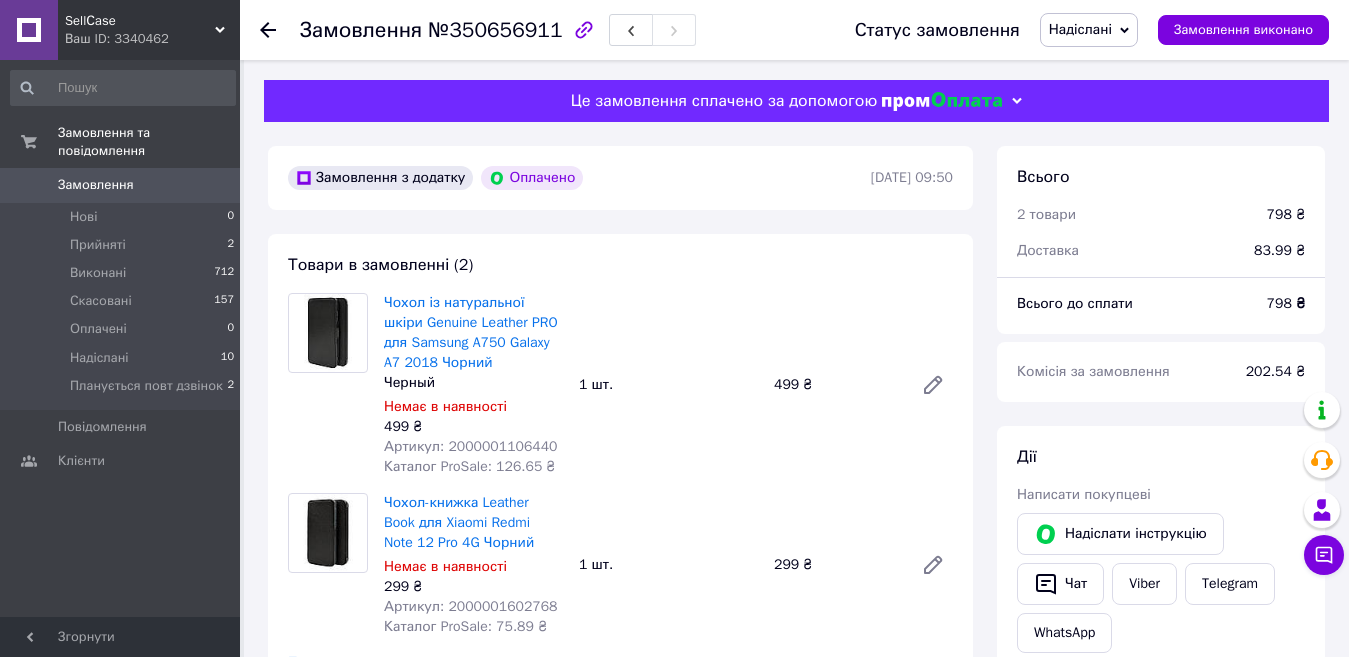 click on "№350656911" at bounding box center (495, 30) 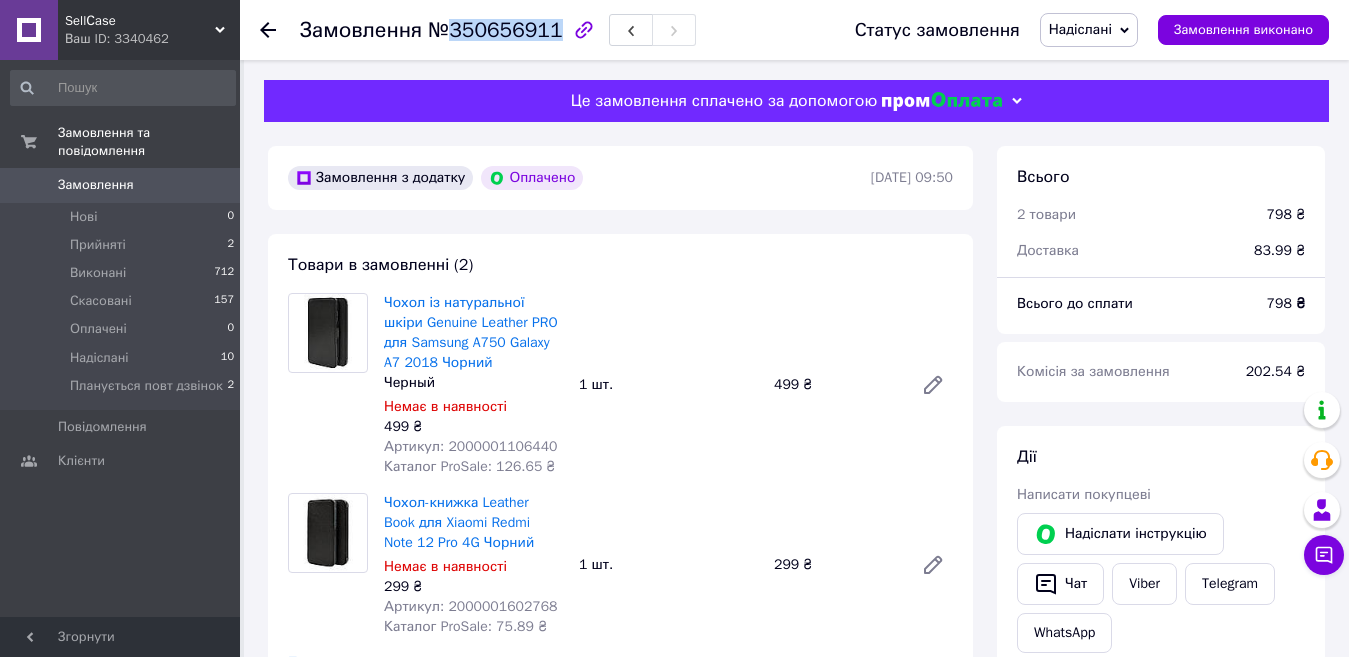 click on "№350656911" at bounding box center [495, 30] 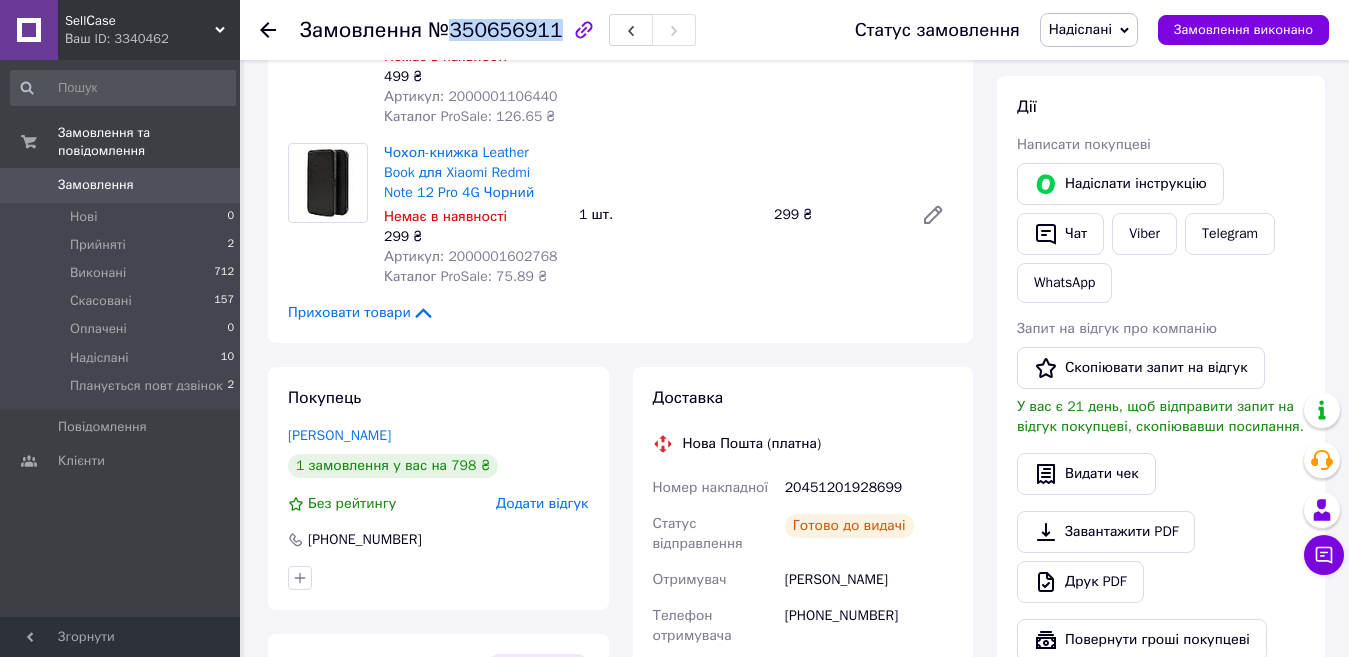 scroll, scrollTop: 400, scrollLeft: 0, axis: vertical 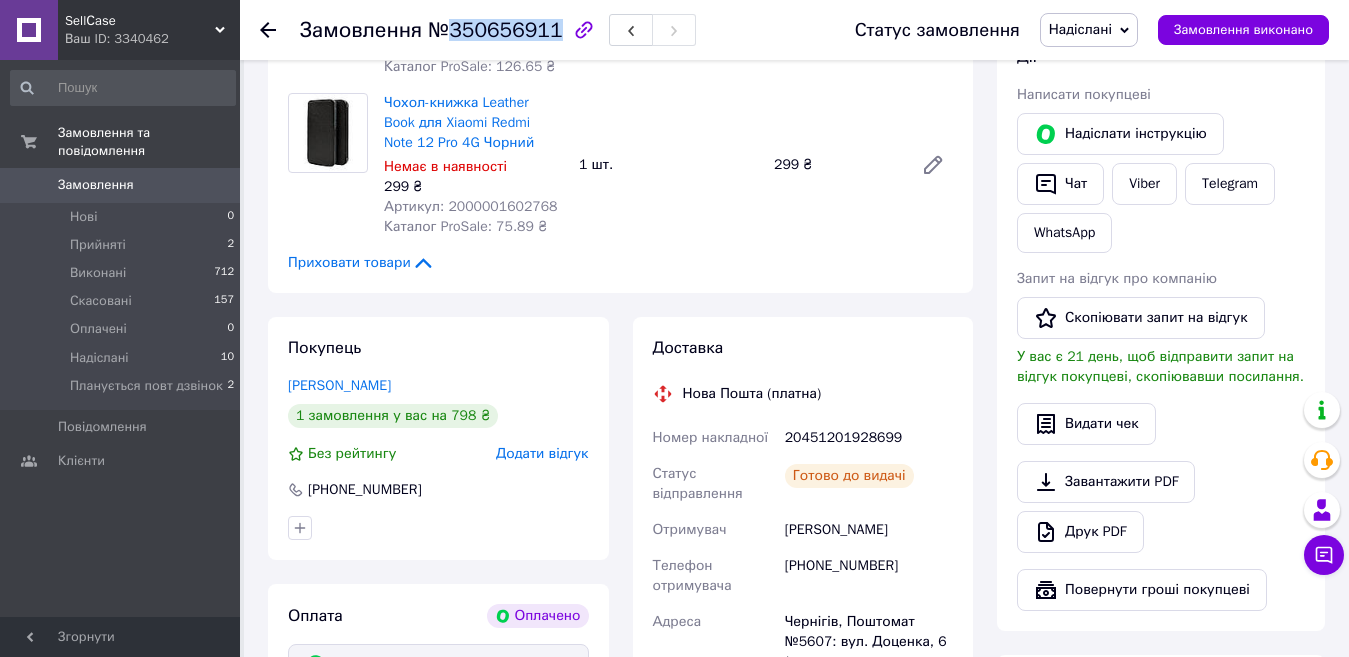click on "20451201928699" at bounding box center (869, 438) 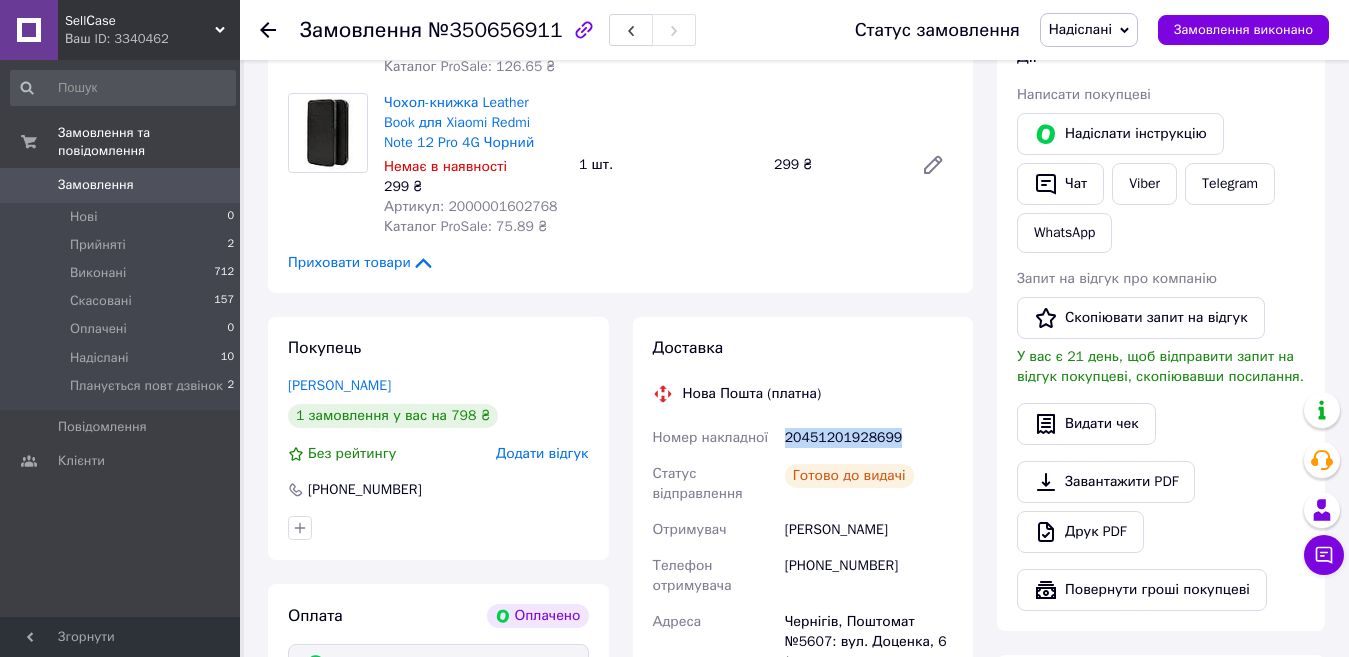 click on "20451201928699" at bounding box center (869, 438) 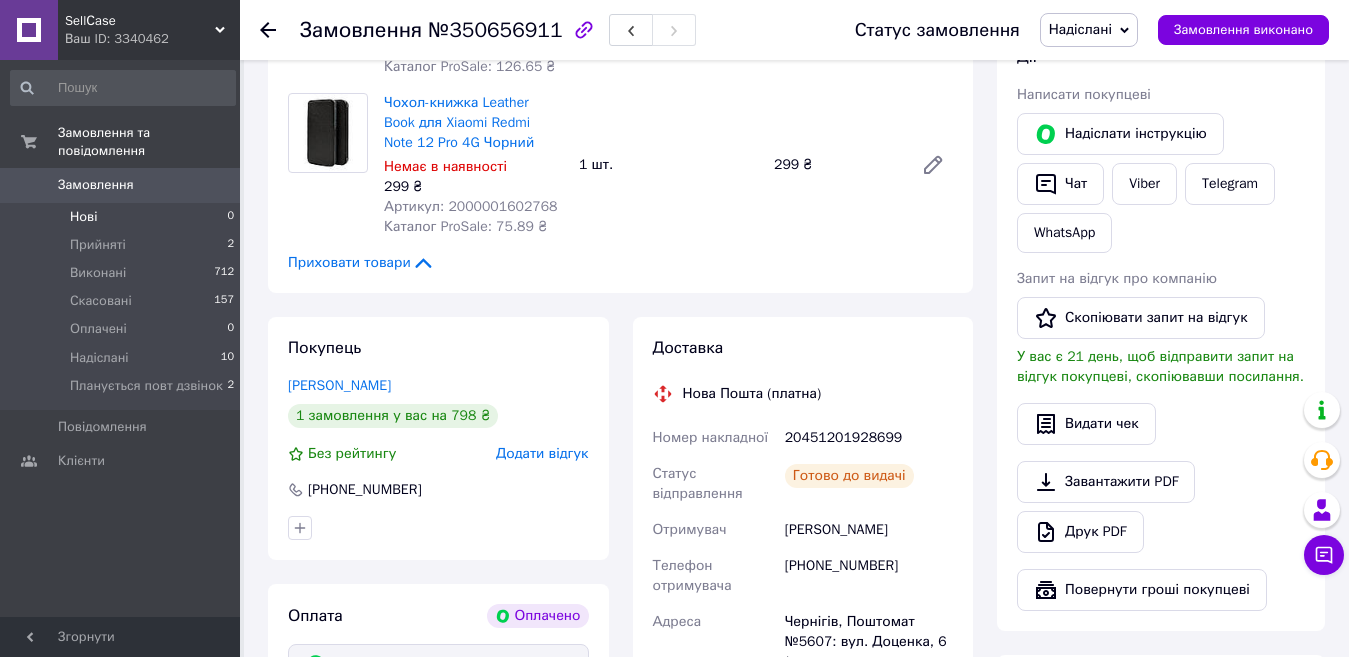 click on "Нові 0" at bounding box center [123, 217] 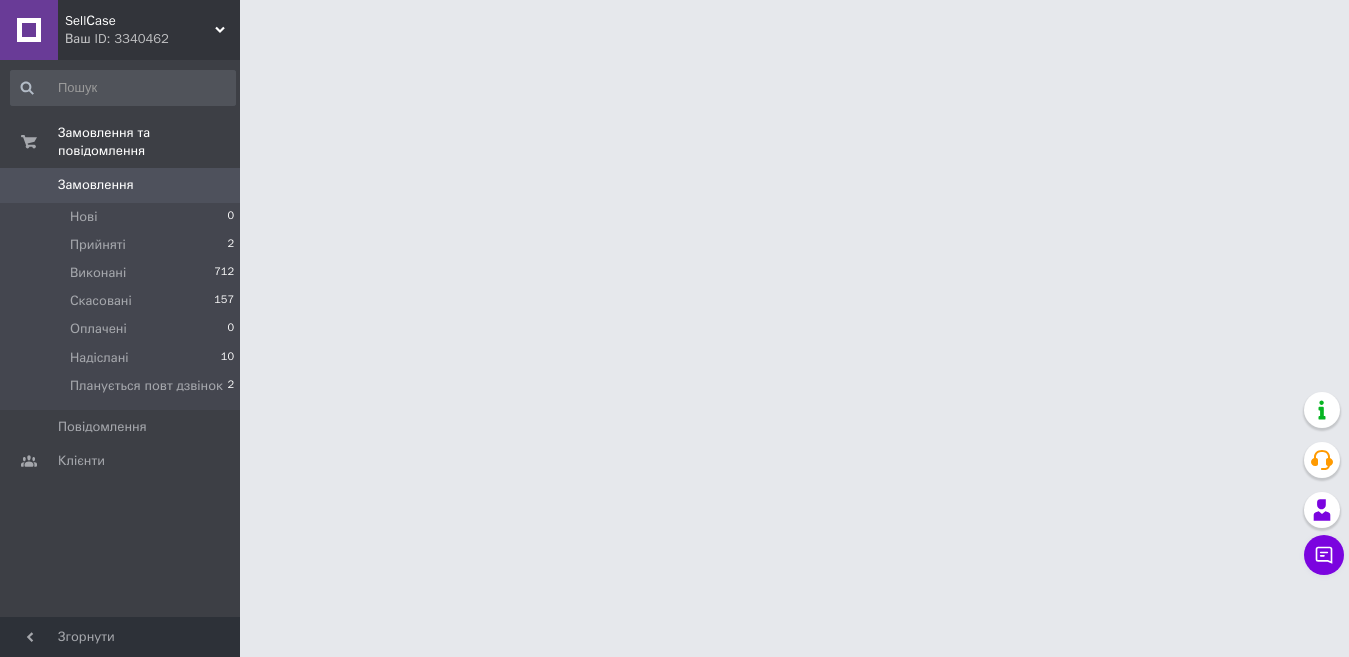 scroll, scrollTop: 0, scrollLeft: 0, axis: both 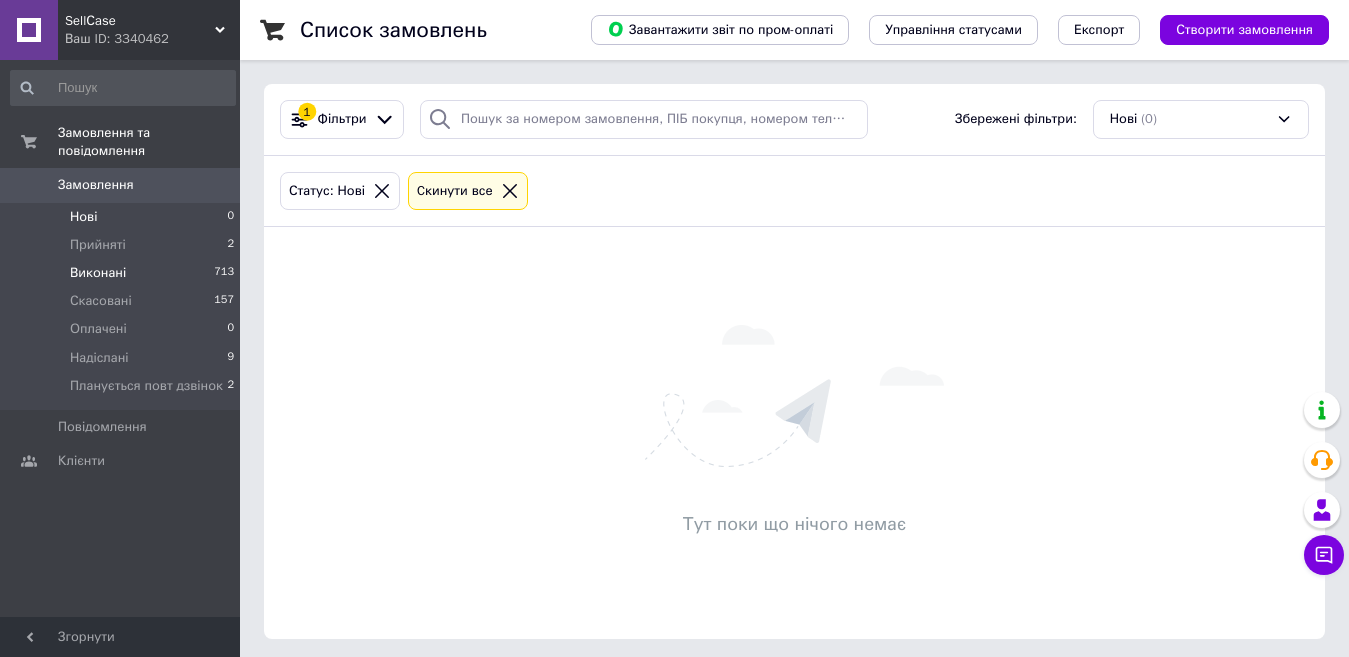 click on "Виконані 713" at bounding box center (123, 273) 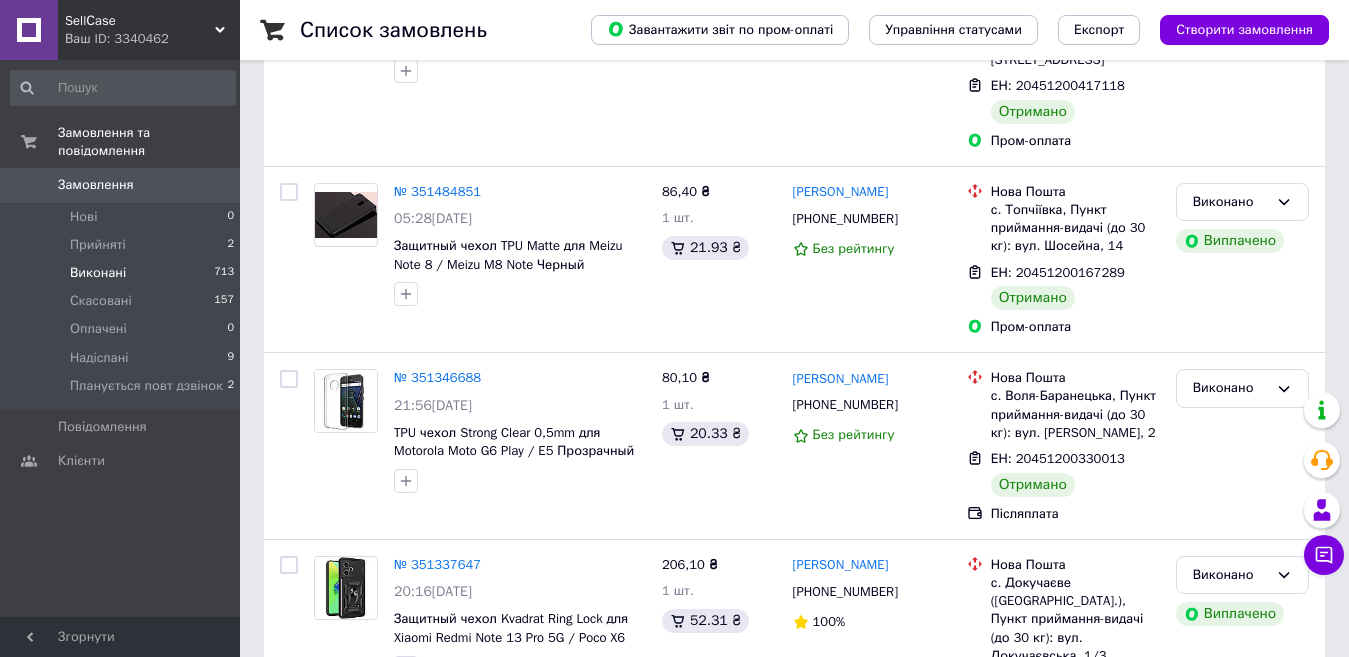 scroll, scrollTop: 600, scrollLeft: 0, axis: vertical 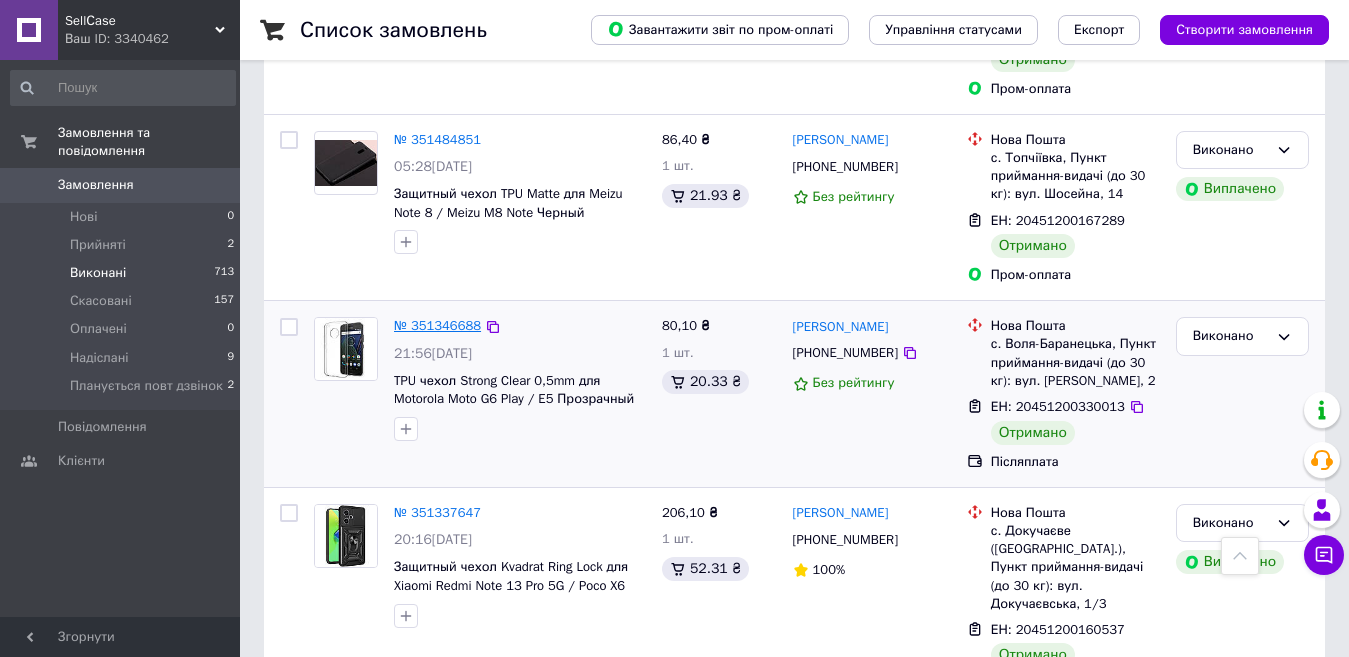 click on "№ 351346688" at bounding box center (437, 325) 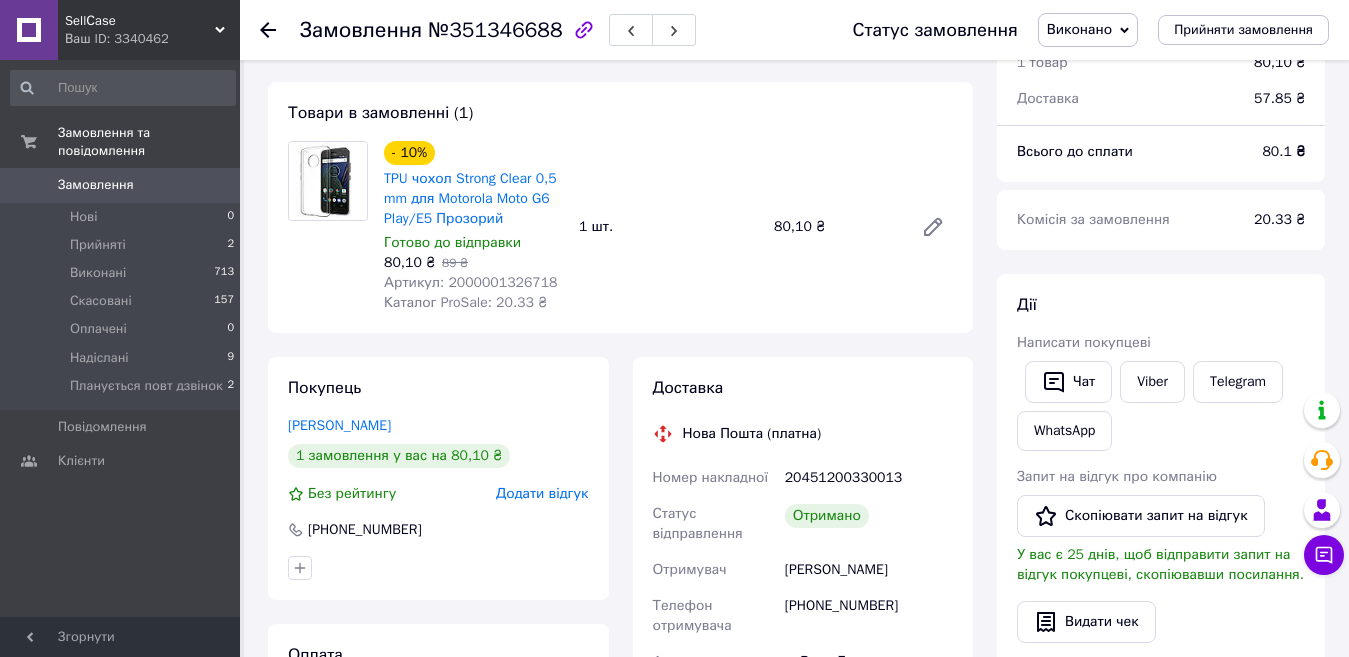 scroll, scrollTop: 300, scrollLeft: 0, axis: vertical 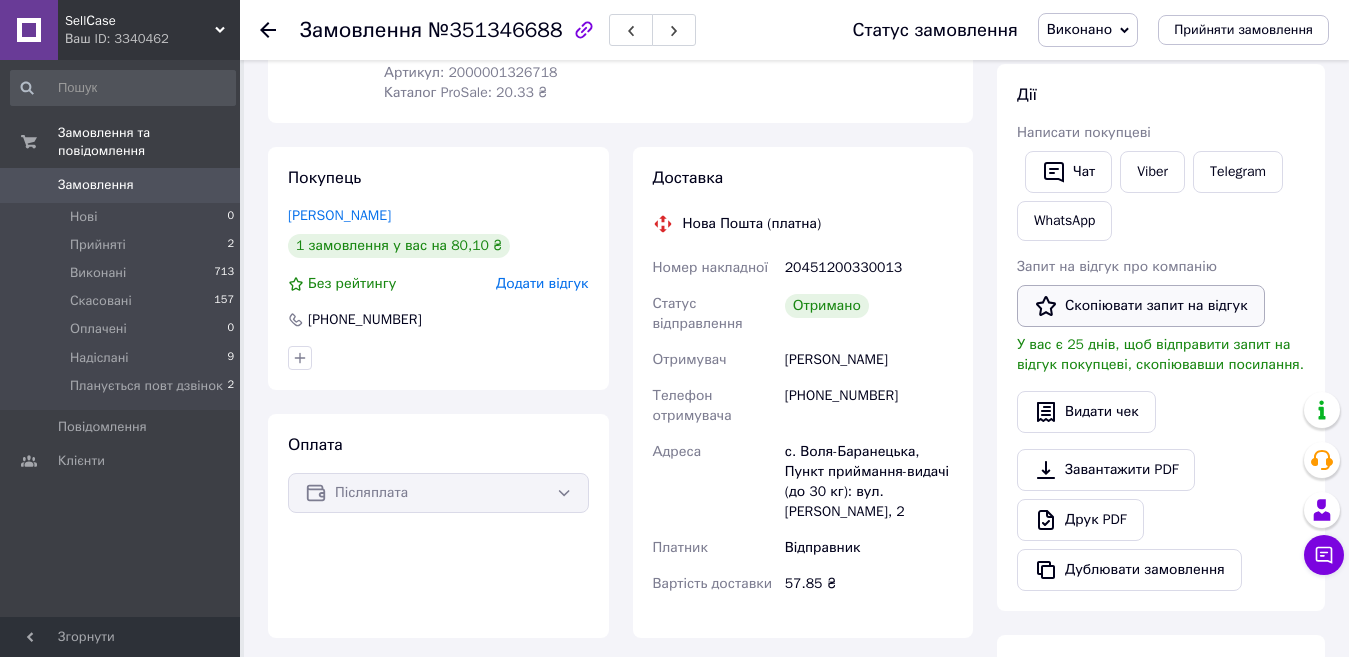 click on "Скопіювати запит на відгук" at bounding box center (1141, 306) 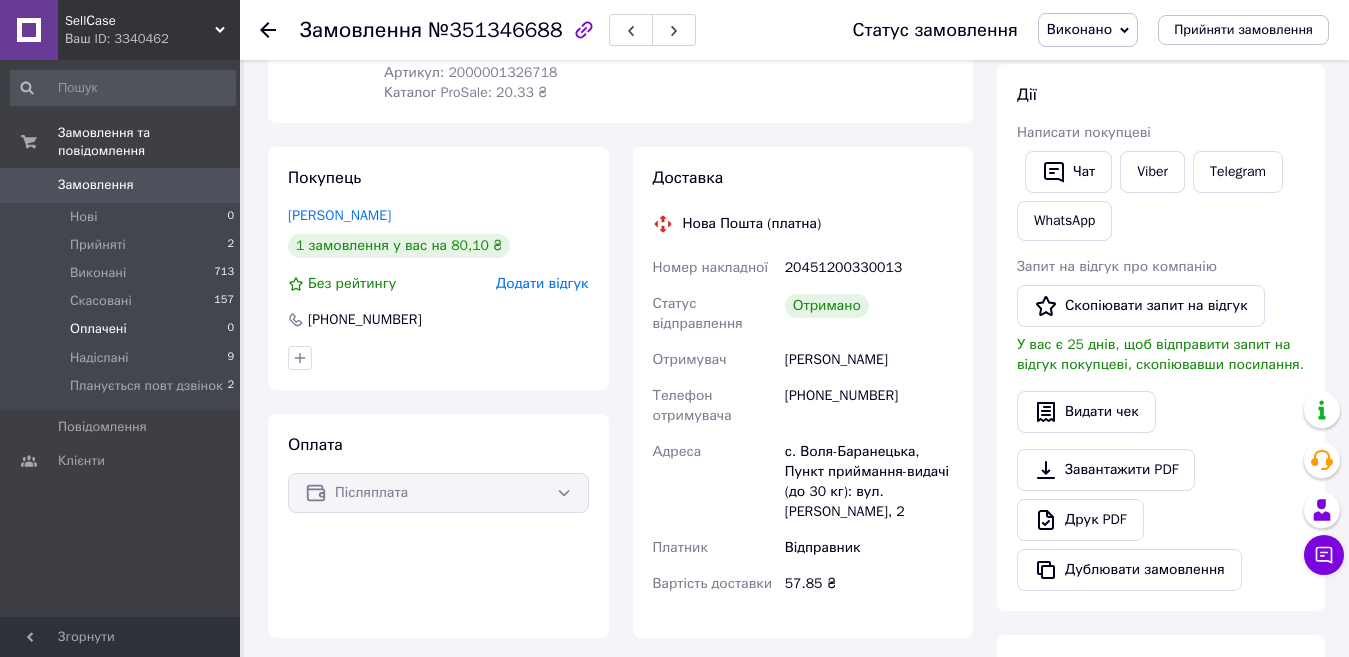 scroll, scrollTop: 0, scrollLeft: 0, axis: both 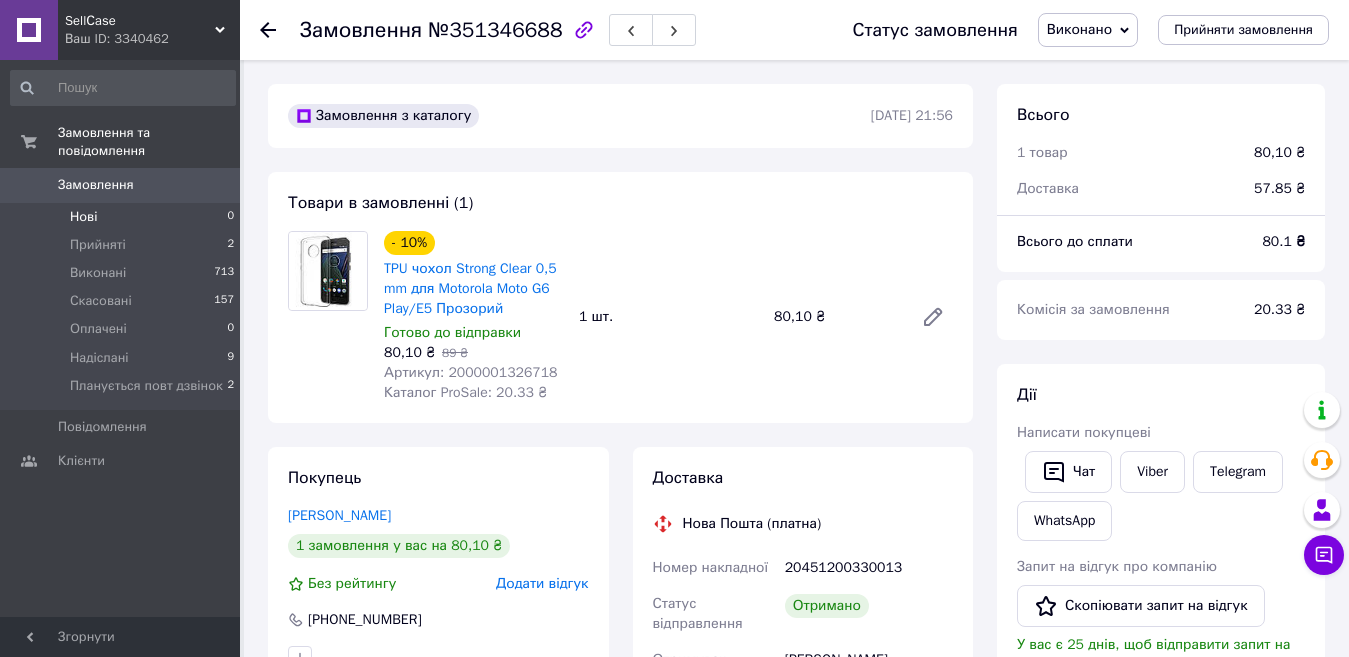 click on "Нові" at bounding box center [83, 217] 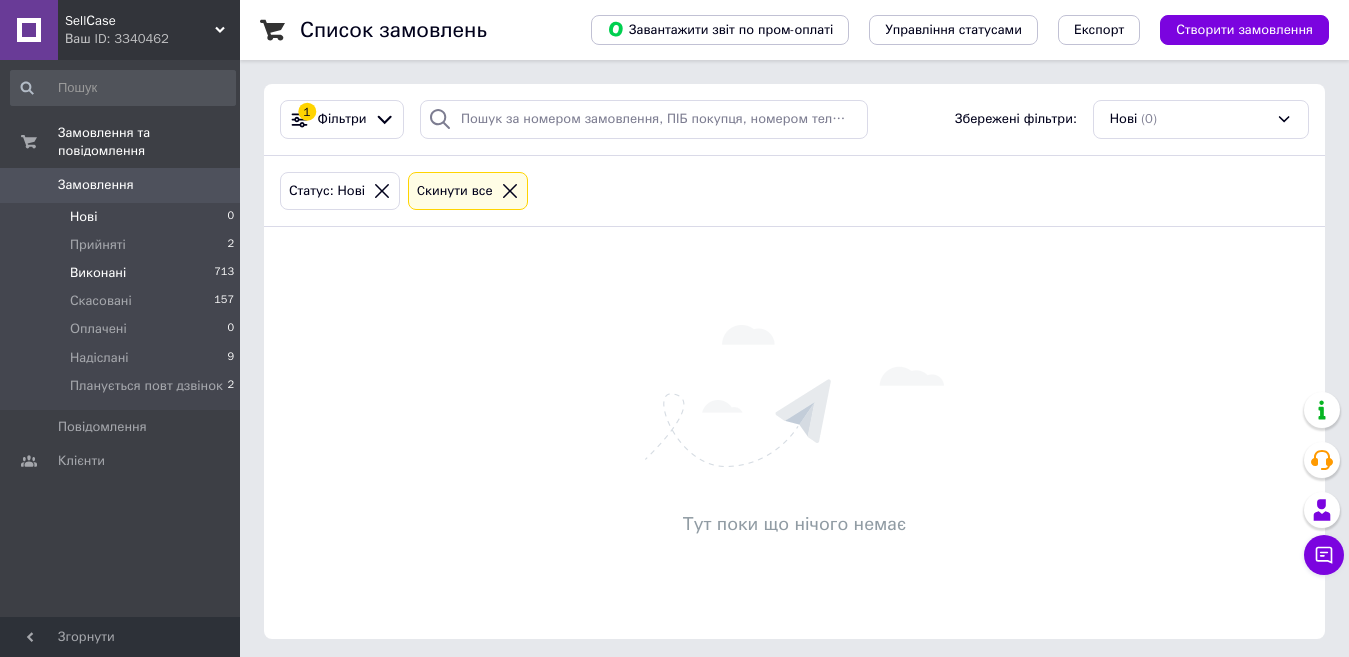 drag, startPoint x: 105, startPoint y: 255, endPoint x: 112, endPoint y: 244, distance: 13.038404 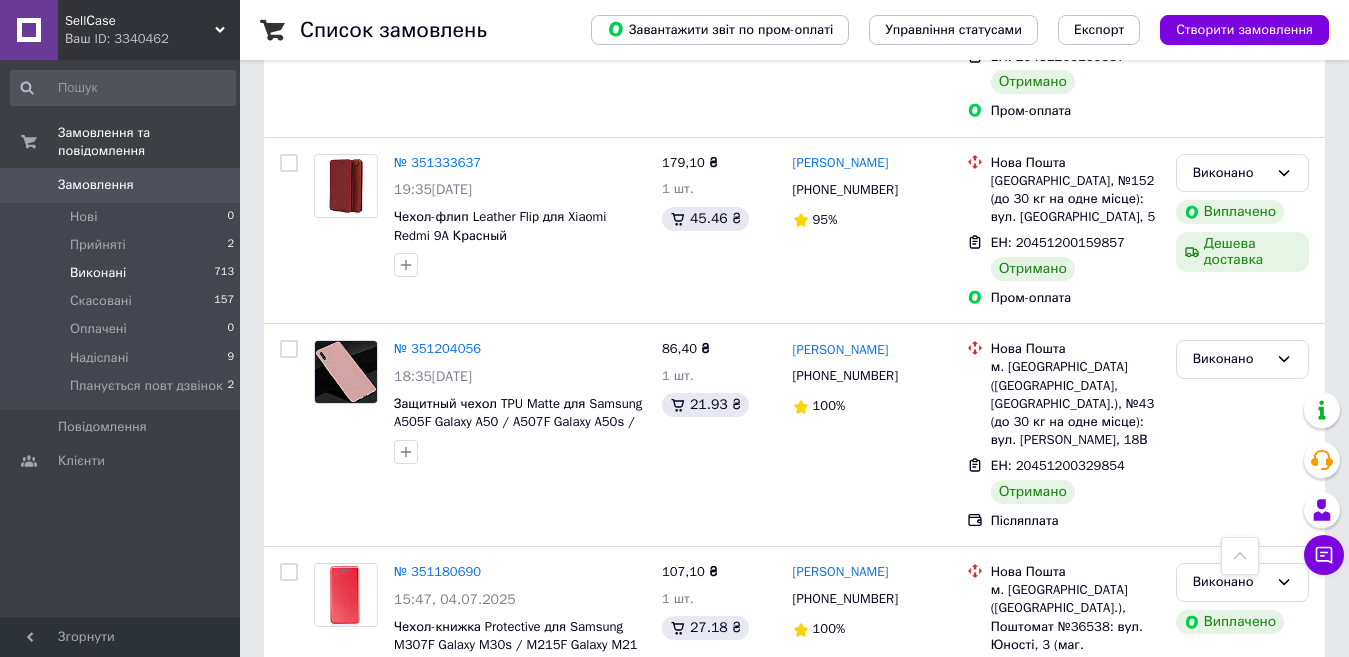 scroll, scrollTop: 1200, scrollLeft: 0, axis: vertical 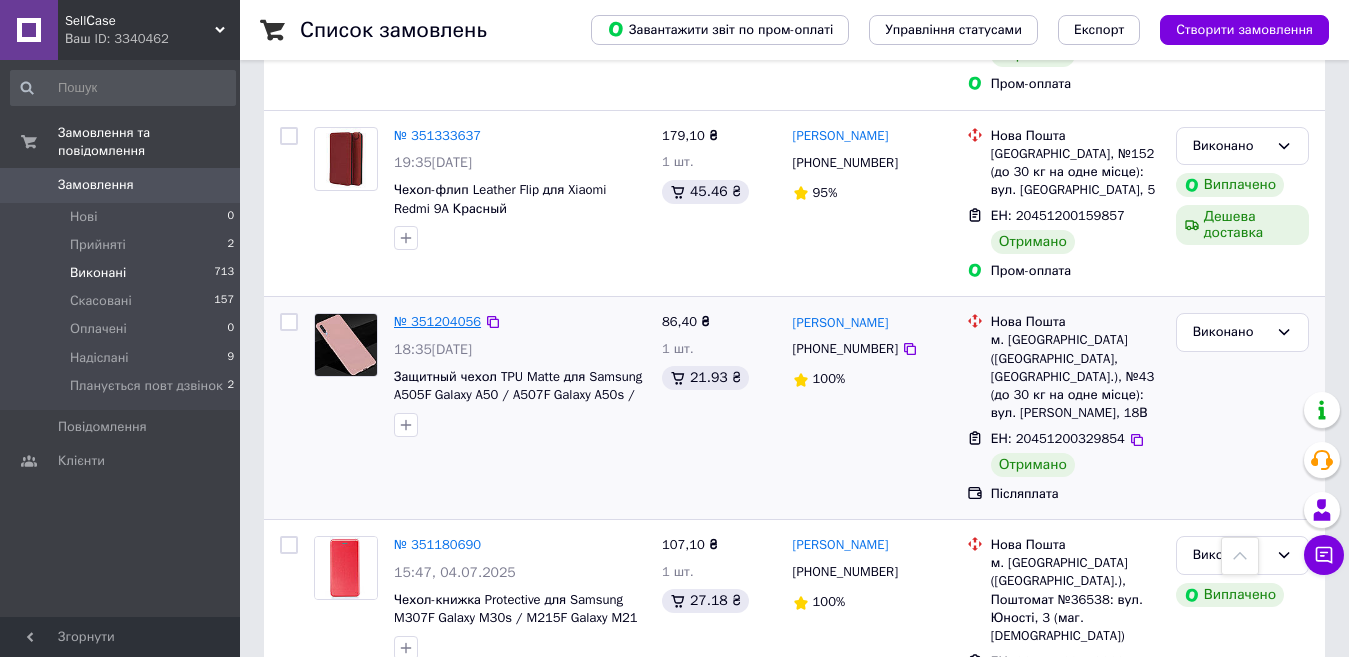 click on "№ 351204056" at bounding box center [437, 321] 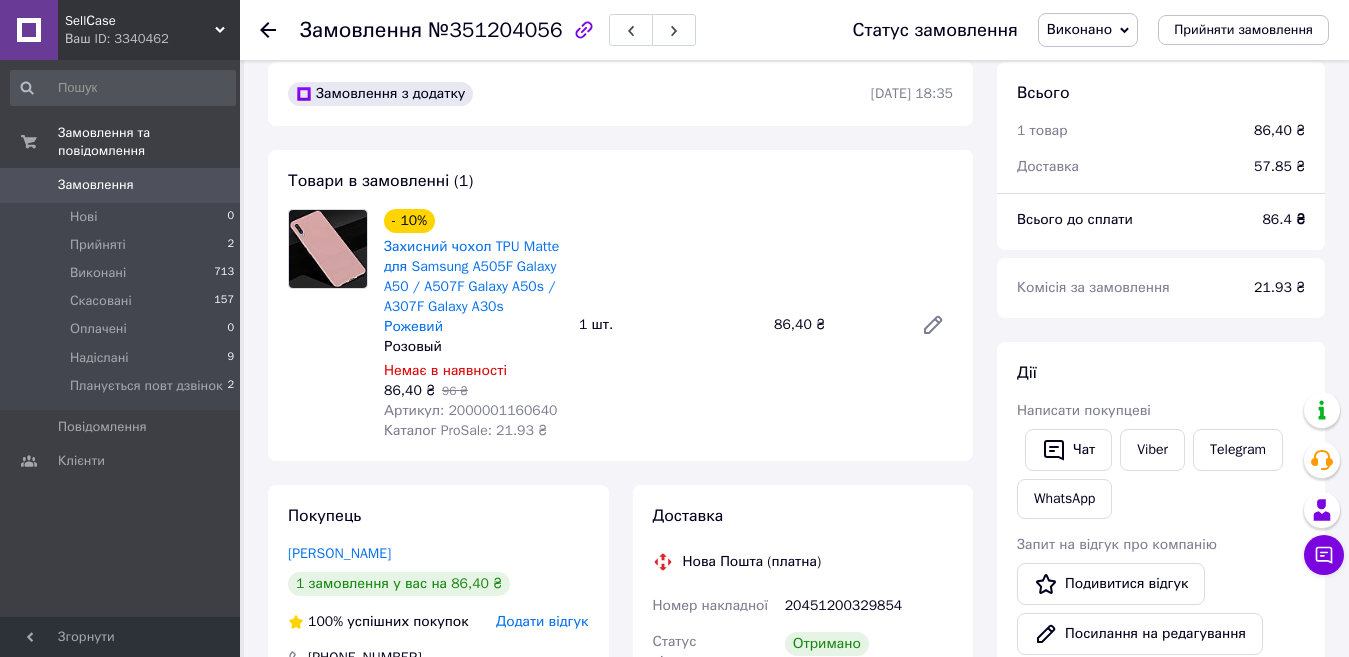 scroll, scrollTop: 0, scrollLeft: 0, axis: both 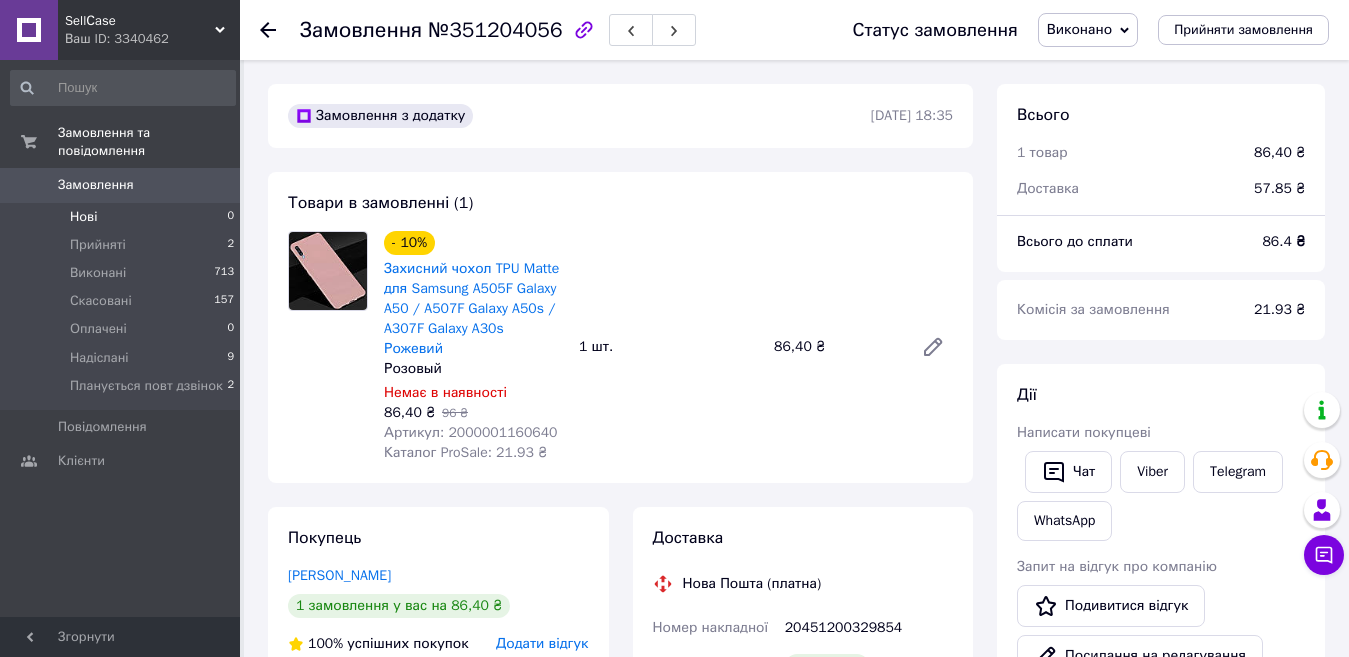 click on "Нові 0" at bounding box center [123, 217] 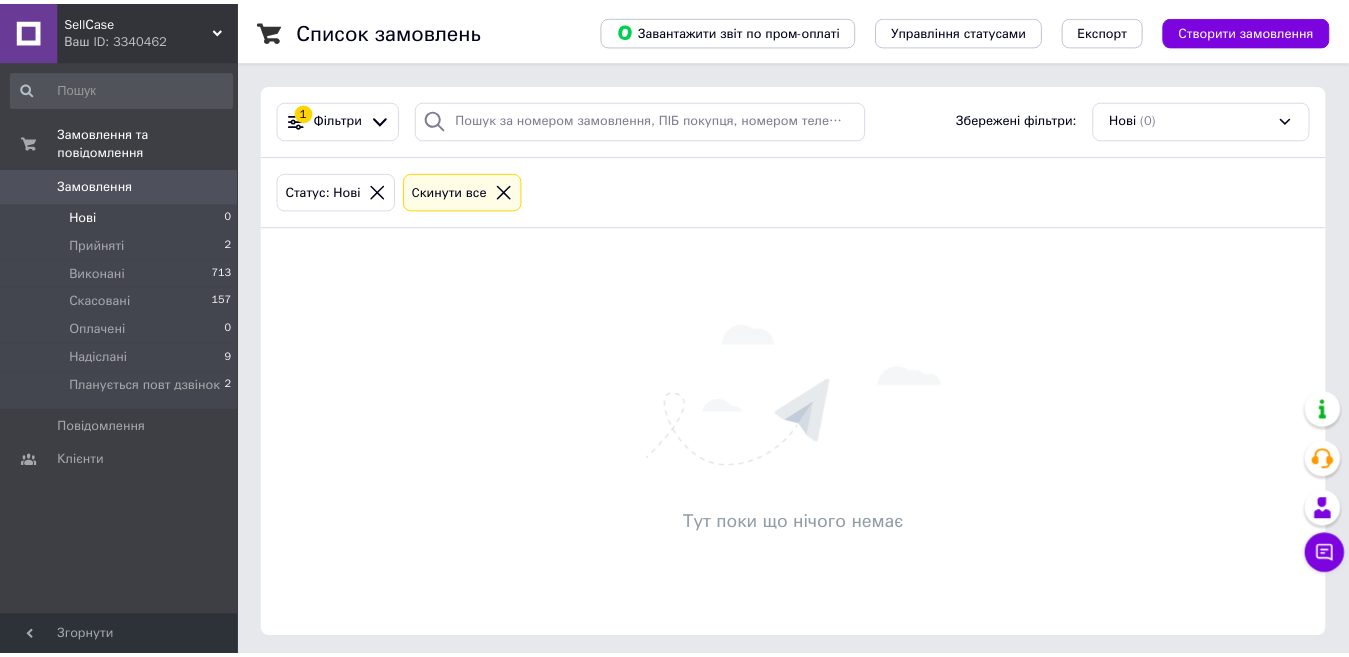 scroll, scrollTop: 0, scrollLeft: 0, axis: both 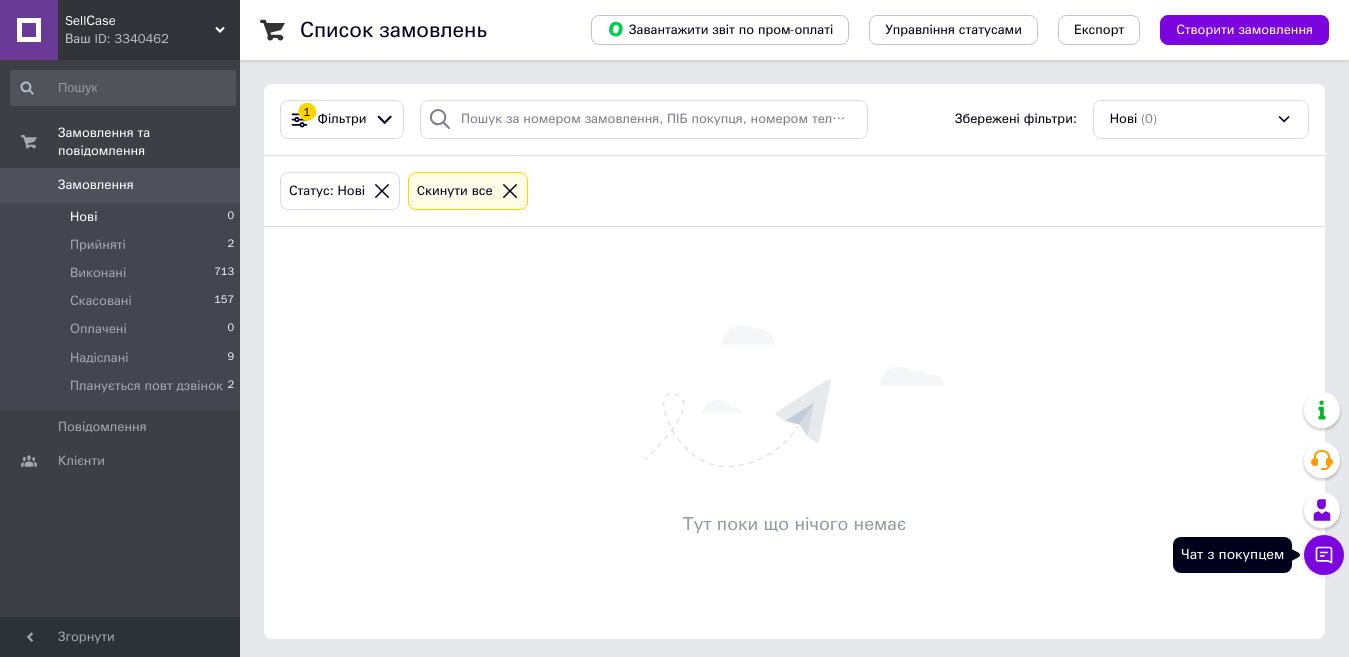 click 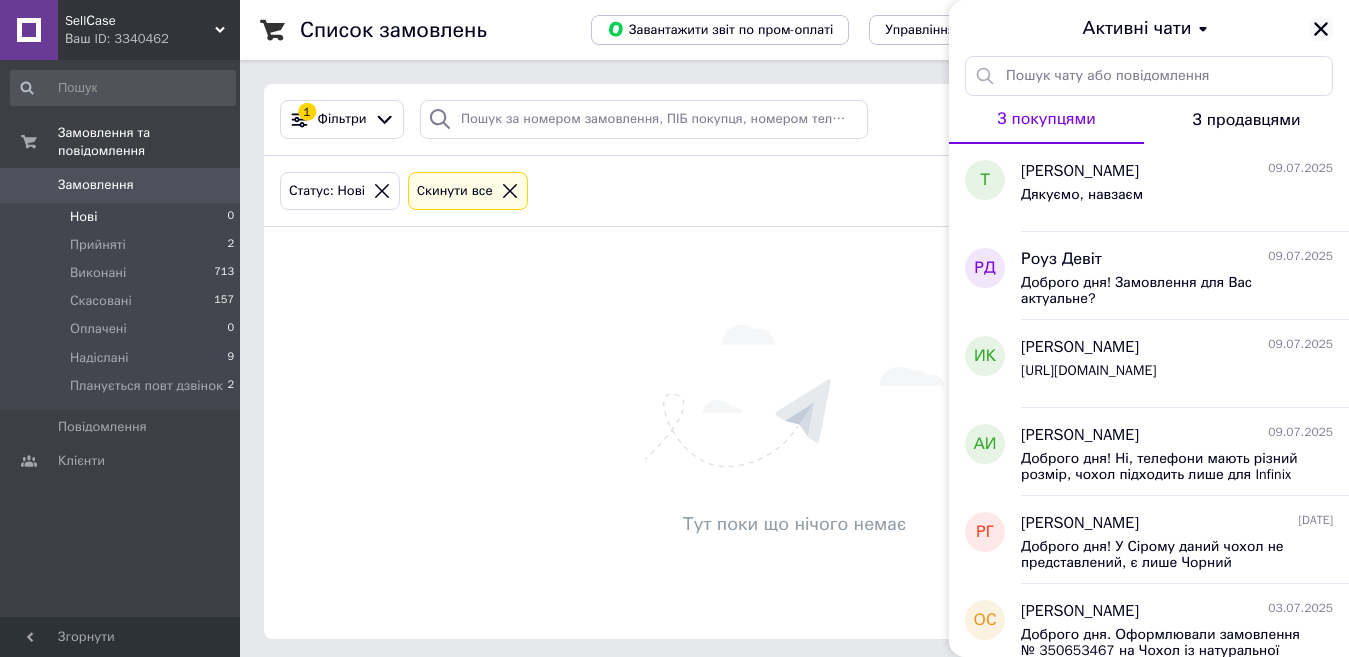 click 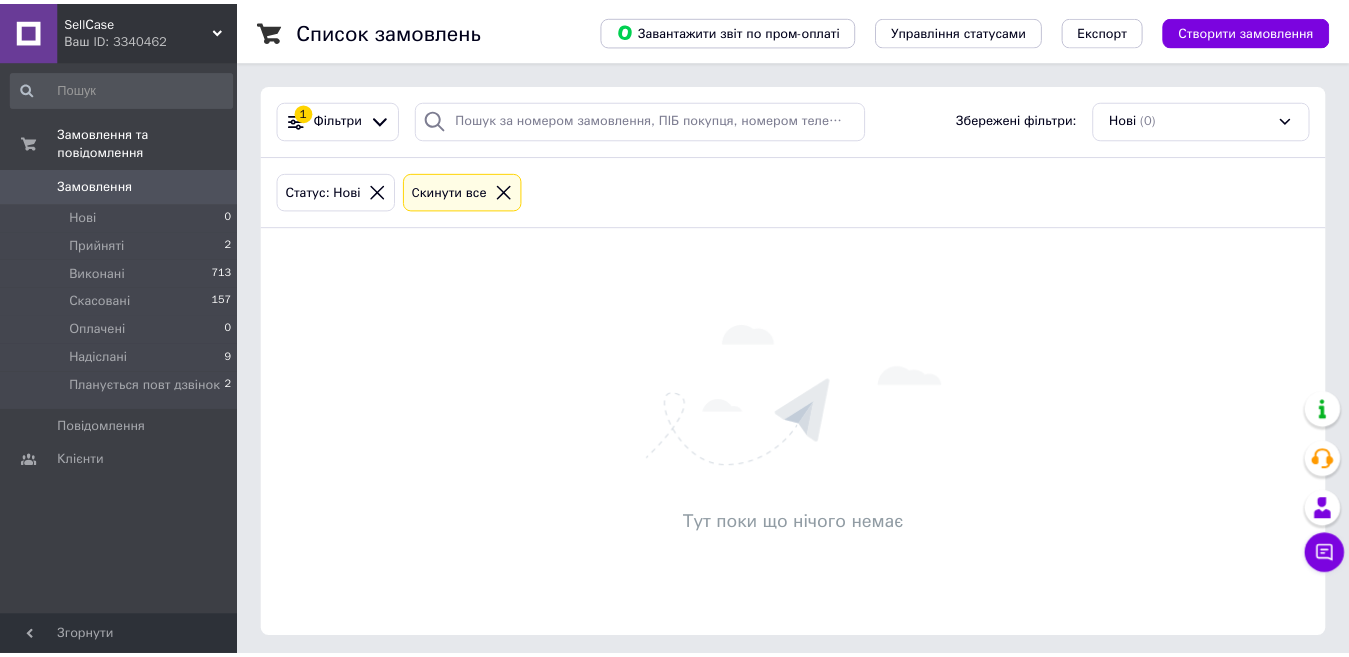 scroll, scrollTop: 0, scrollLeft: 0, axis: both 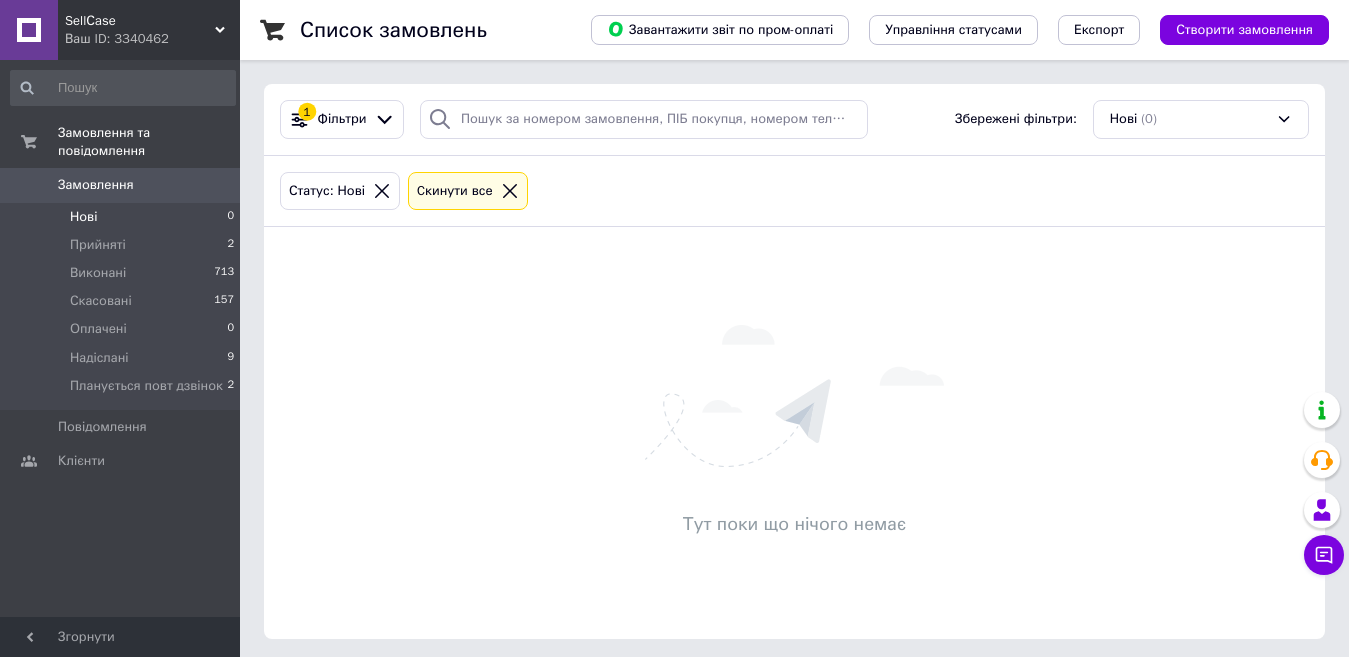 click 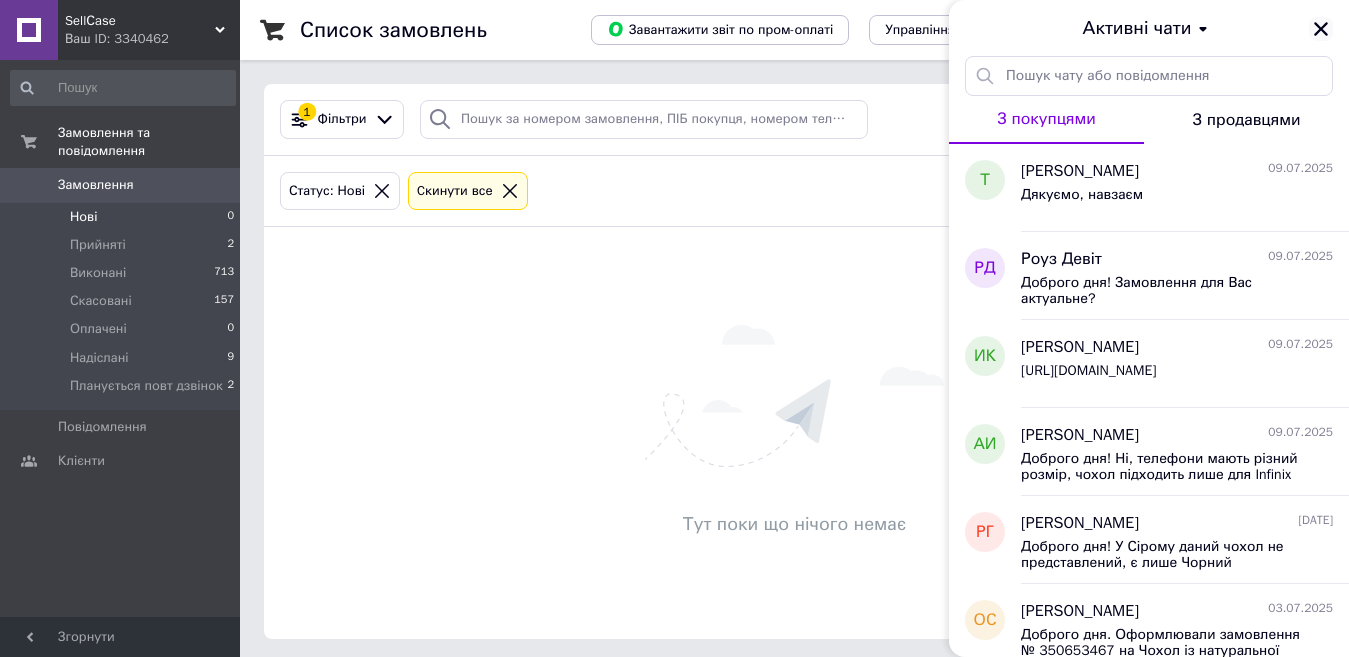 click 